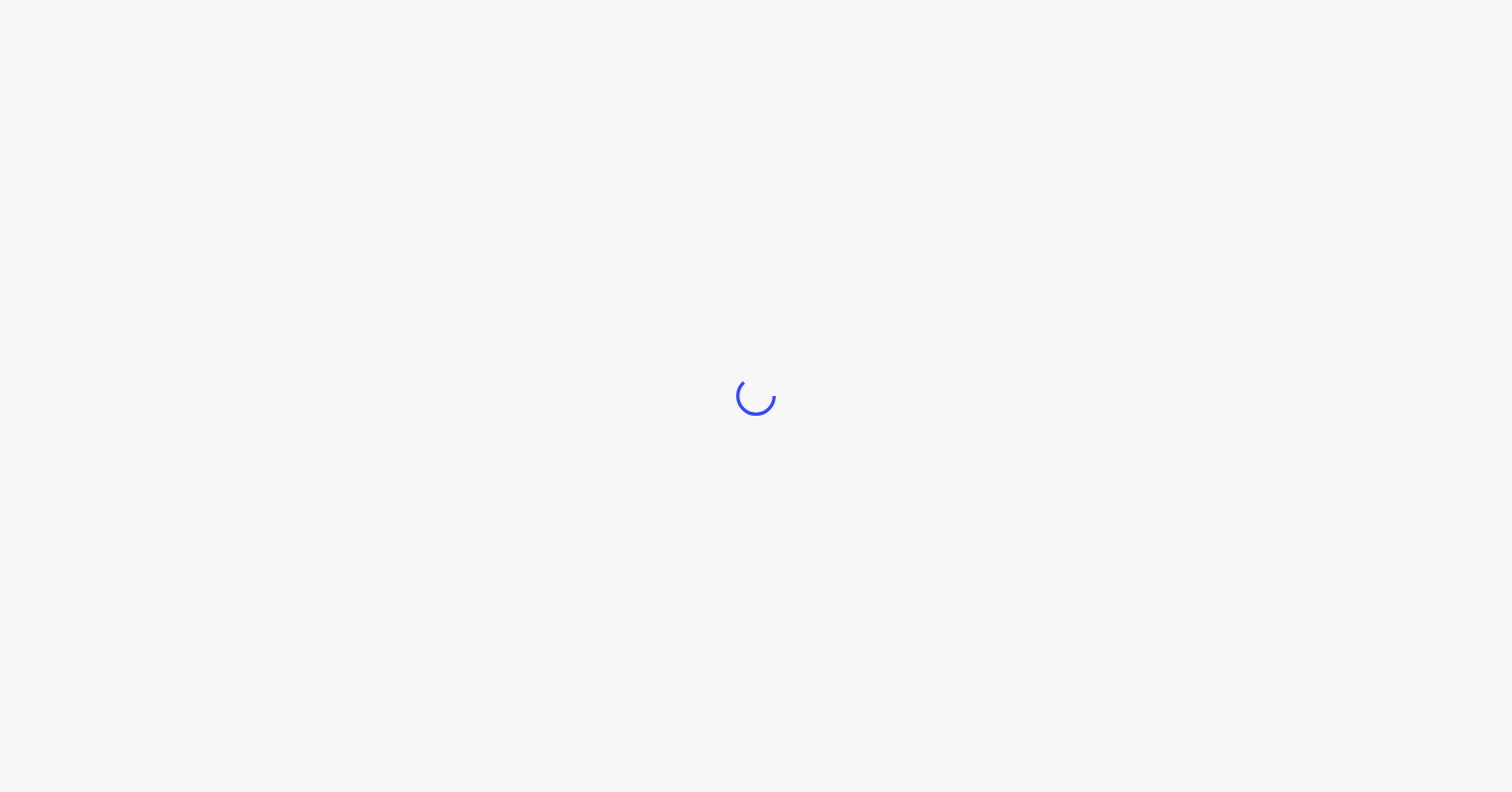 scroll, scrollTop: 0, scrollLeft: 0, axis: both 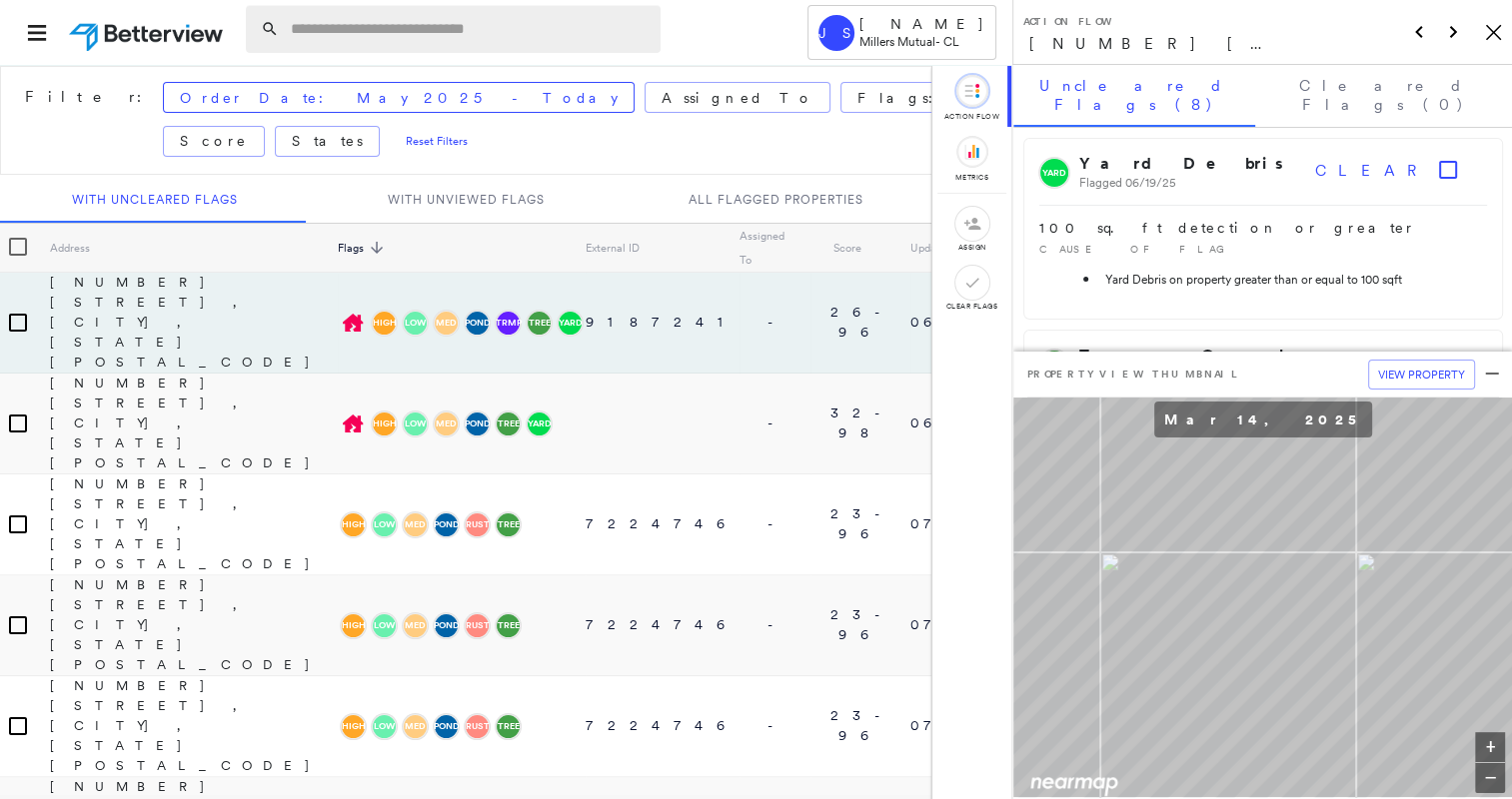 click at bounding box center [470, 29] 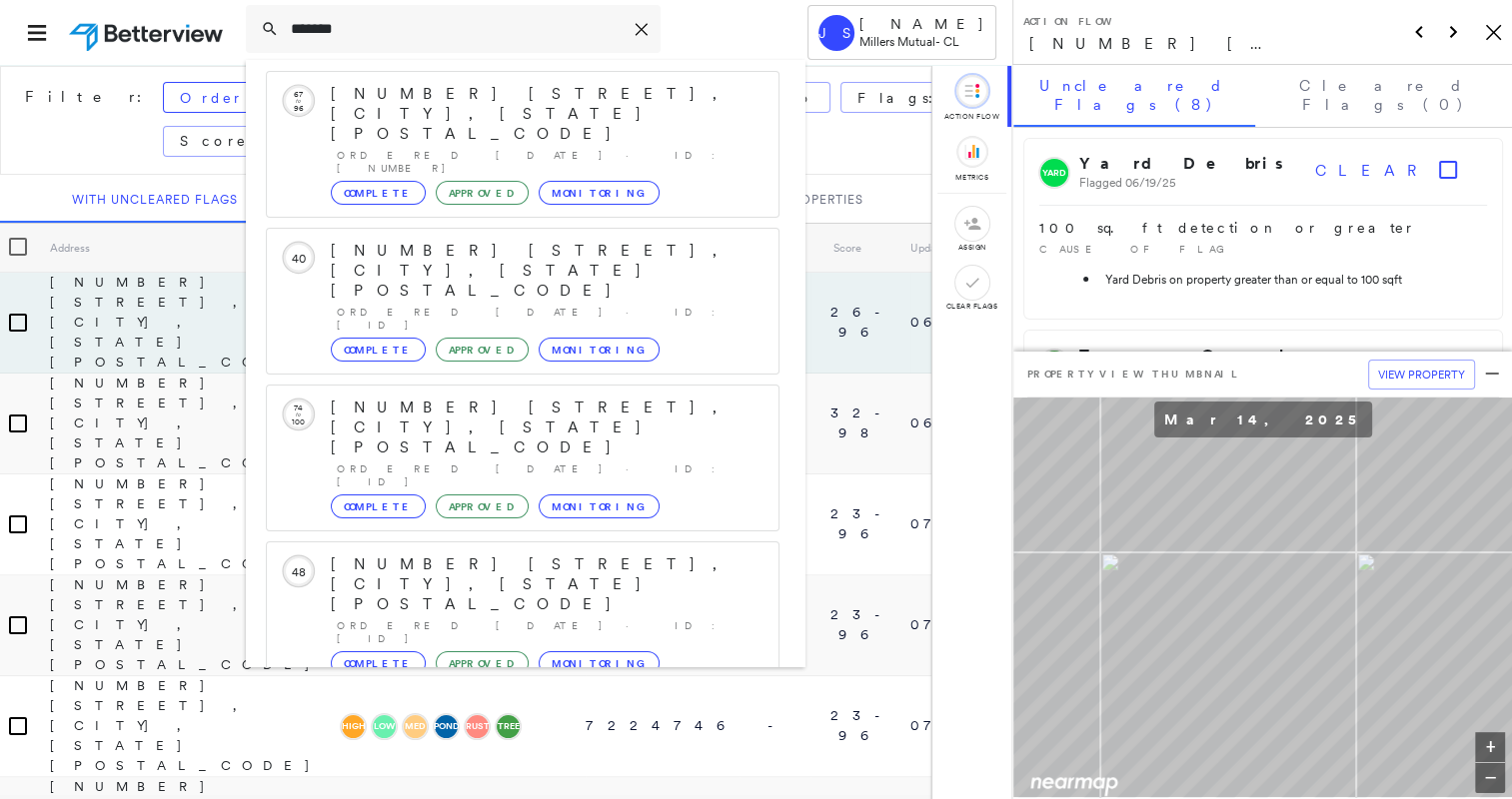 scroll, scrollTop: 183, scrollLeft: 0, axis: vertical 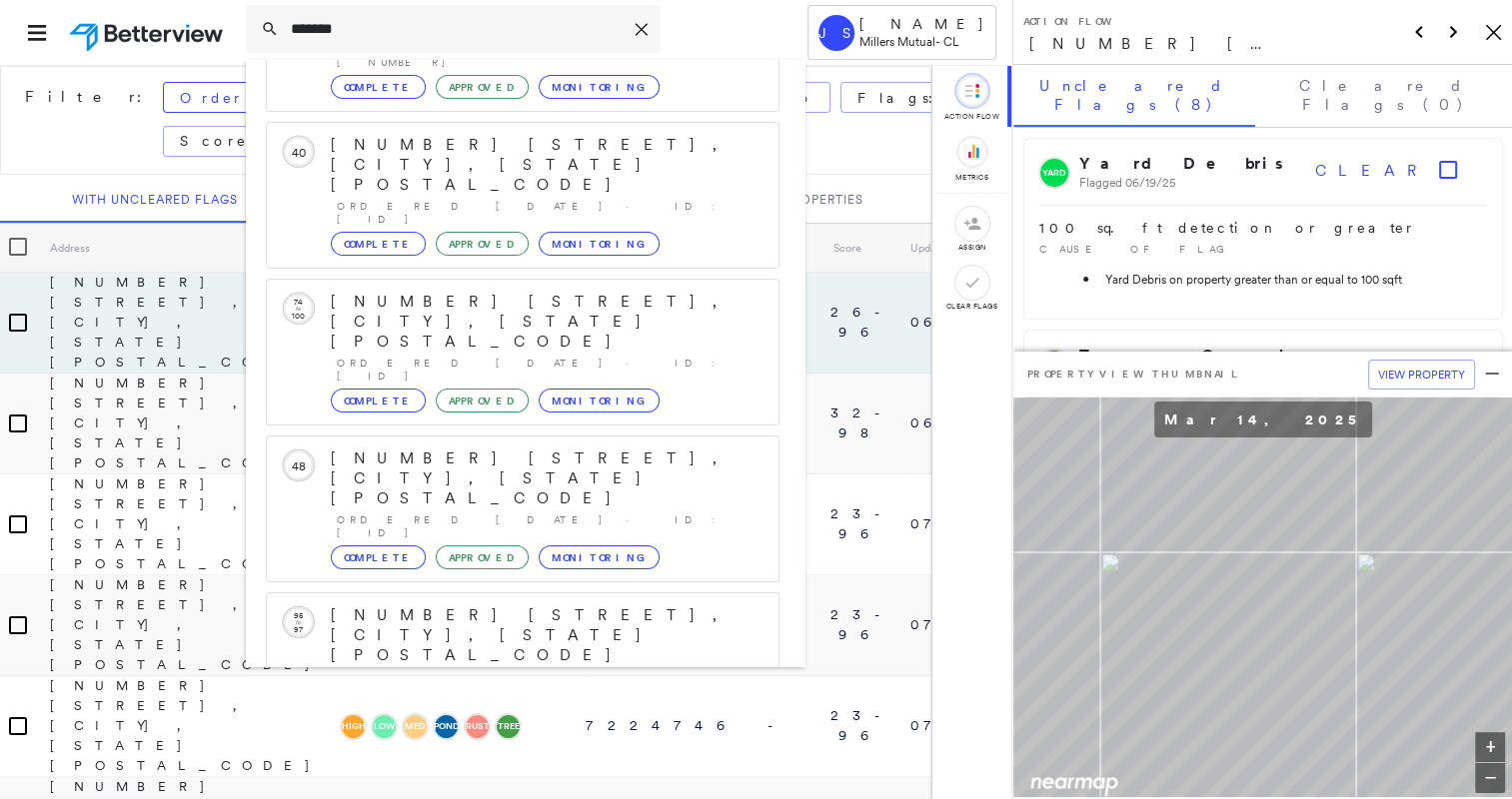 type on "*******" 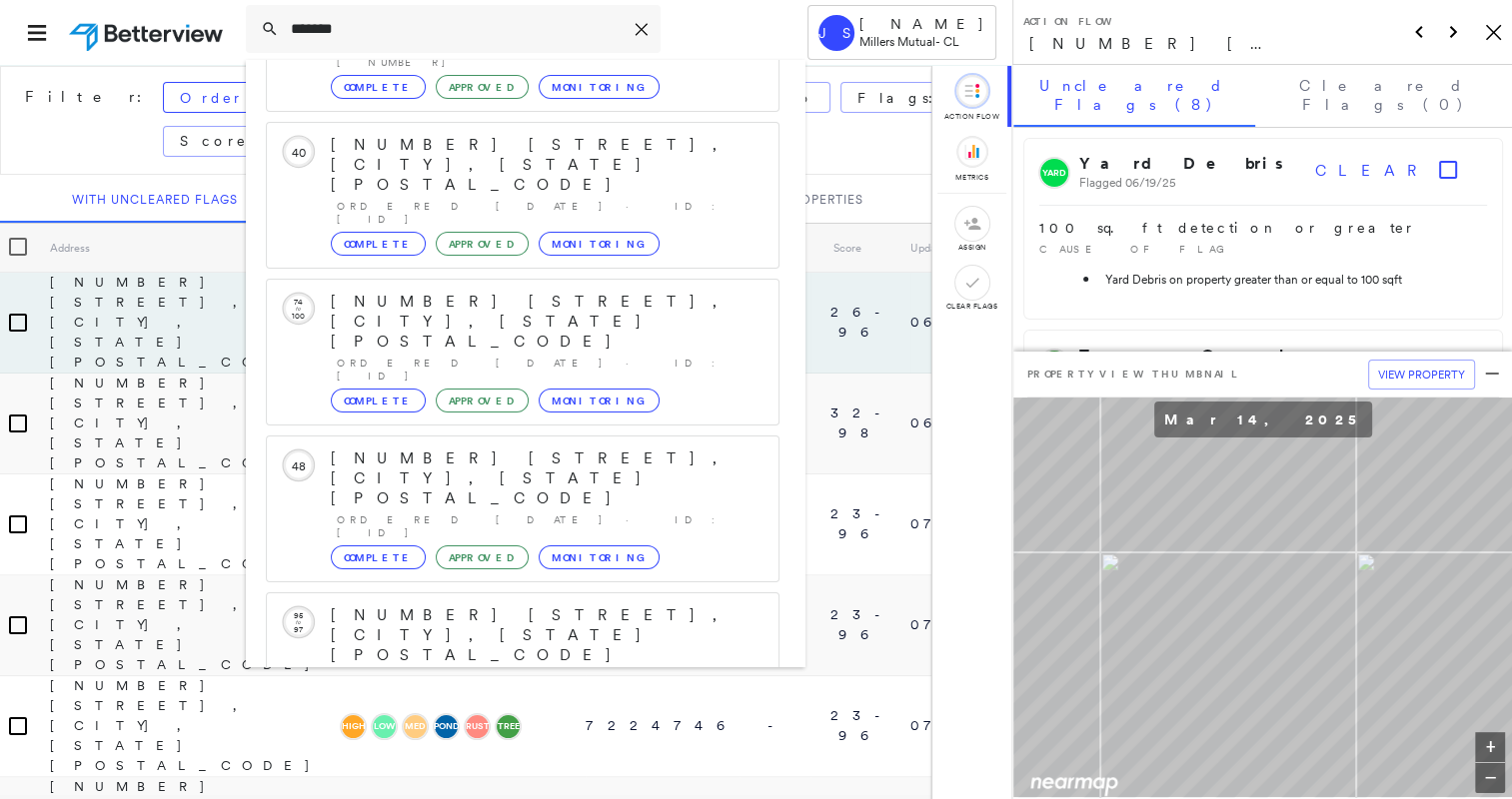 click on "Show  4  more existing properties" at bounding box center [524, 782] 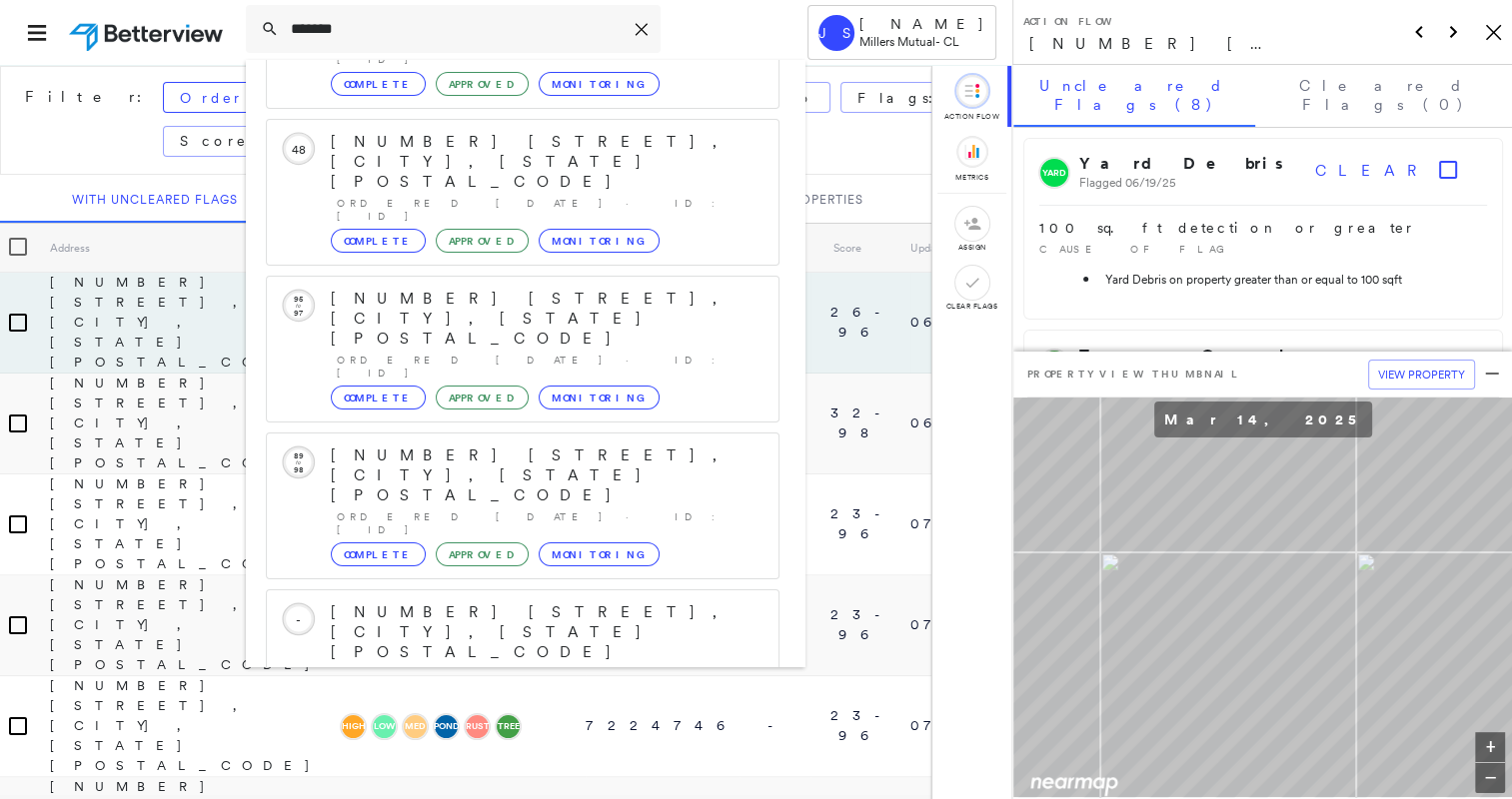 scroll, scrollTop: 543, scrollLeft: 0, axis: vertical 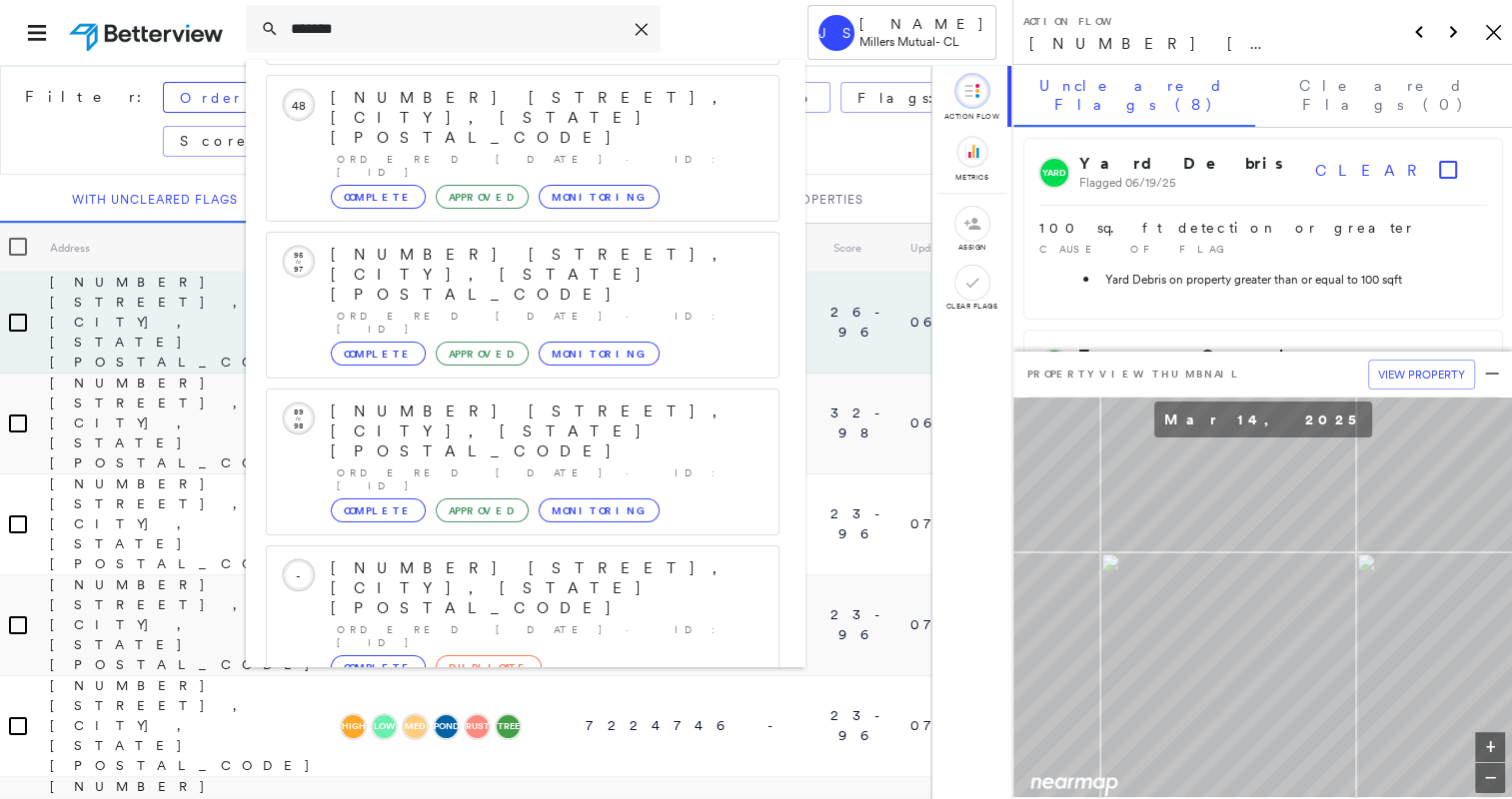 click on "[NUMBER] [STREET], [CITY], [STATE] [POSTAL_CODE]" at bounding box center [545, 902] 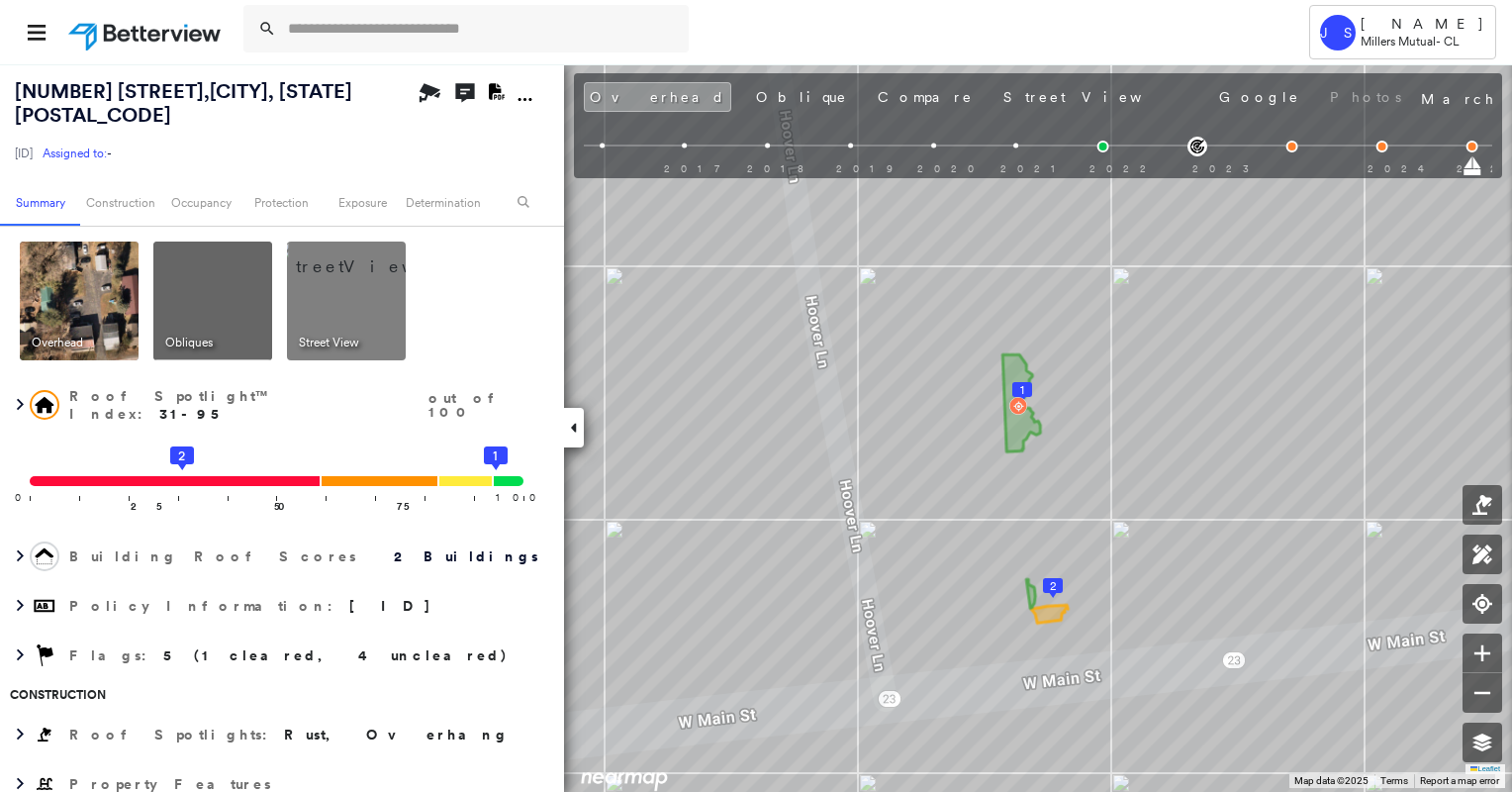 click at bounding box center [370, 256] 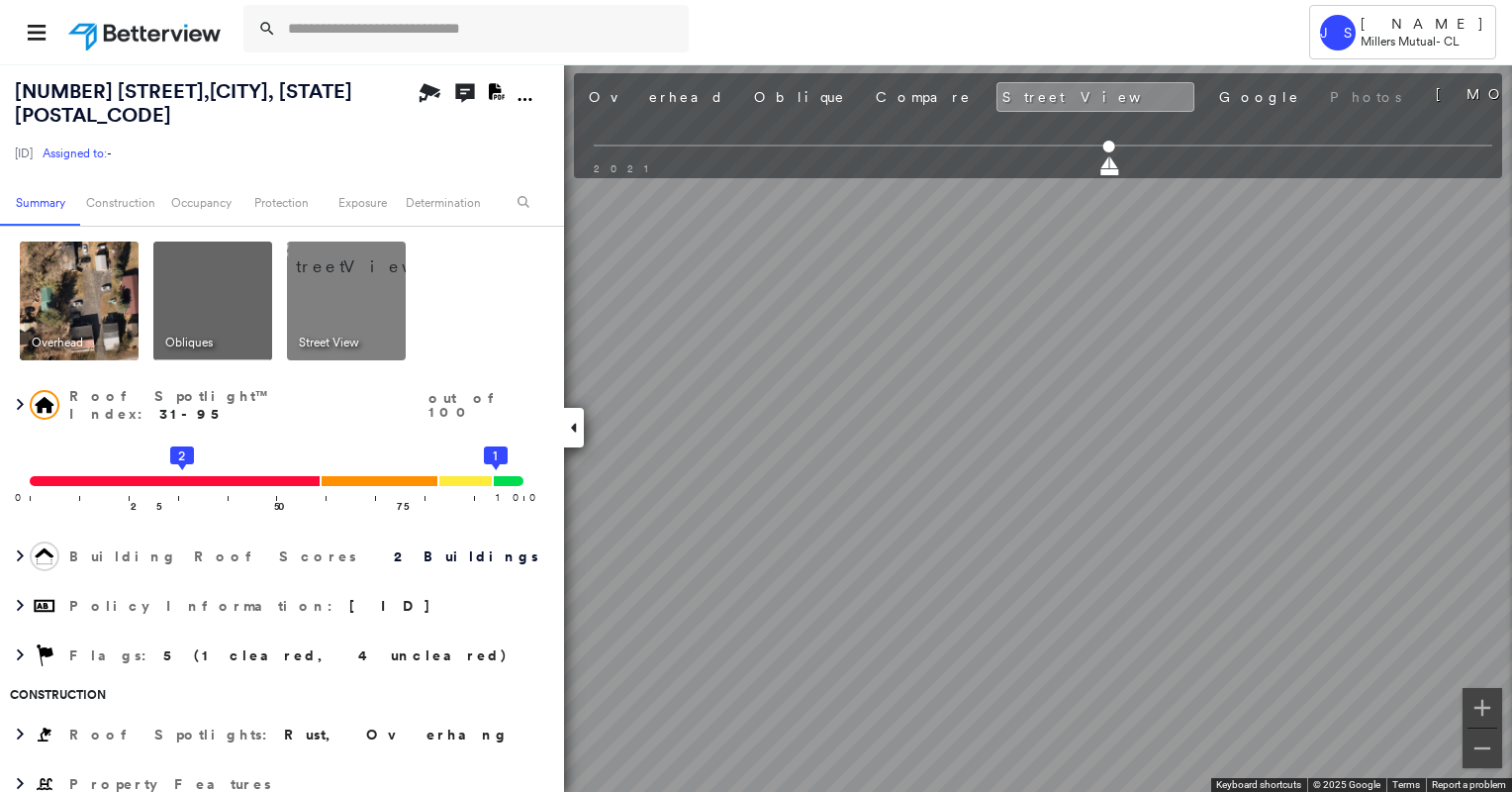 click on "Tower JS [NAME] Millers Mutual - CL [NUMBER] [STREET] , [CITY], [STATE] [POSTAL_CODE] [NUMBER] Assigned to: - Assigned to: - [NUMBER] Assigned to: - Open Comments Download PDF Report Summary Construction Occupancy Protection Exposure Determination Overhead Obliques Street View Roof Spotlight™ Index : [NUMBER]-[NUMBER] out of [NUMBER] [NUMBER] [NUMBER] [NUMBER] [NUMBER] [NUMBER] [NUMBER] Building Roof Scores [NUMBER] Buildings Policy Information : [NUMBER] Flags : [NUMBER] ([NUMBER] cleared, [NUMBER] uncleared) Construction Roof Spotlights : Rust, Overhang Property Features Roof Size & Shape : [NUMBER] buildings Occupancy Place Detail Protection Exposure FEMA Risk Index Additional Perils Determination Flags : [NUMBER] ([NUMBER] cleared, [NUMBER] uncleared) Uncleared Flags ([NUMBER]) Cleared Flags ([NUMBER]) RUST Rust Flagged [DATE] Clear LOW Low Priority Flagged [DATE] Clear HIGH High Flagged [DATE] Clear Tree Tree Overhang Flagged [DATE] Clear Action Taken New Entry History Quote/New Business Terms & Conditions Added ACV Endorsement Added Cosmetic Endorsement Inspection/Loss Control Onsite Inspection Ordered Save" at bounding box center (756, 396) 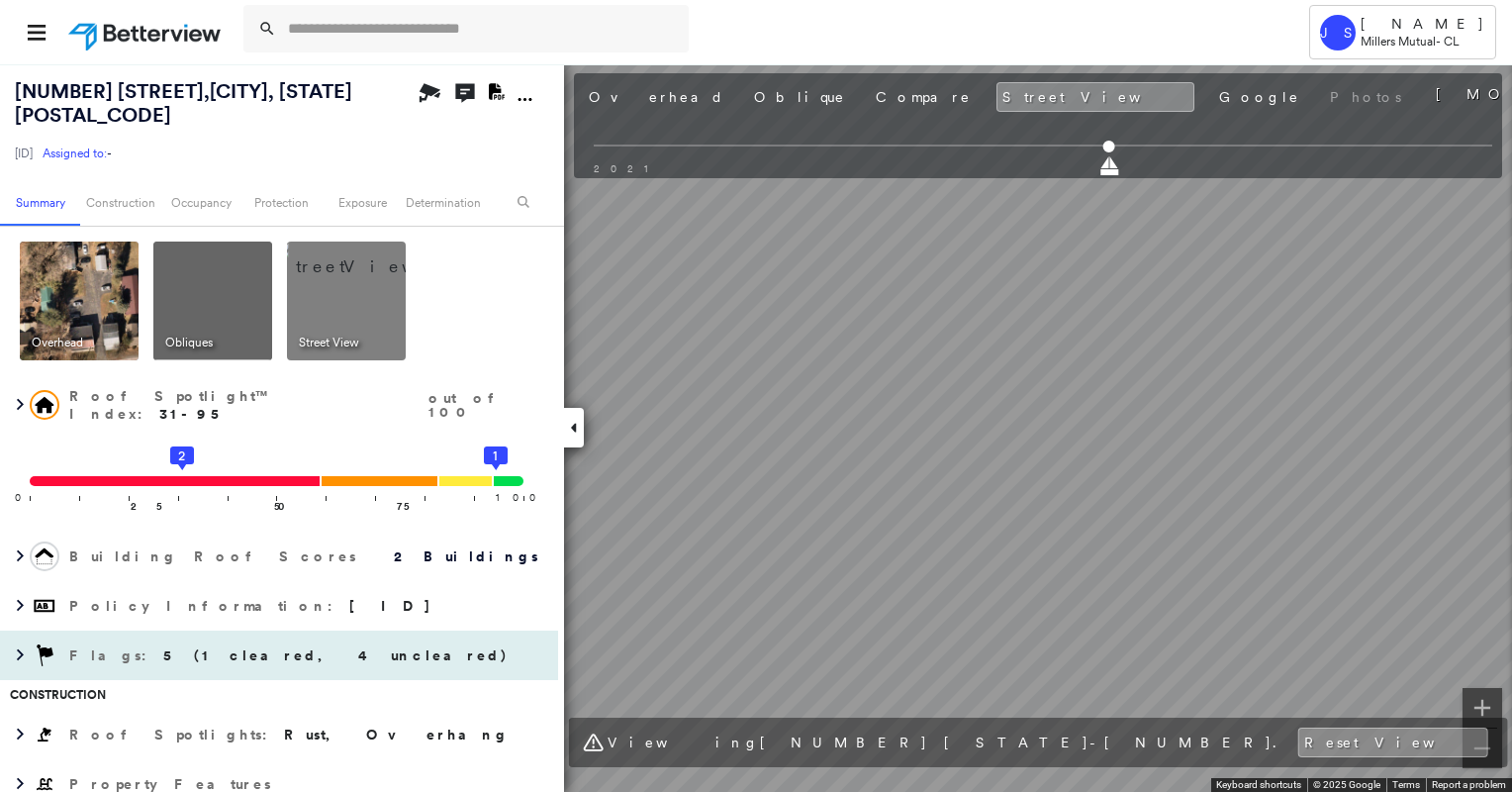 click on "[NUMBER] [STREET], [CITY], [STATE] [POSTAL_CODE] [NUMBER] Assigned to: - Assigned to: - [NUMBER] Assigned to: - Open Comments Download PDF Report Summary Construction Occupancy Protection Exposure Determination Overhead Obliques Street View Roof Spotlight™ Index : [NUMBER] Buildings Policy Information : [NUMBER] Flags : [NUMBER] ([NUMBER] cleared, [NUMBER] uncleared) Construction Roof Spotlights : Rust, Overhang Property Features Roof Size & Shape : [NUMBER] buildings Occupancy Place Detail Protection Exposure FEMA Risk Index Additional Perils Determination Flags : [NUMBER] ([NUMBER] cleared, [NUMBER] uncleared) Uncleared Flags ([NUMBER]) Cleared Flags ([NUMBER]) RUST Rust Flagged [DATE] Clear LOW Low Priority Flagged [DATE] Clear HIGH High Flagged [DATE] Clear Tree Tree Overhang Flagged [DATE] Clear Action Taken New Entry History Quote/New Business Terms & Conditions Added ACV Endorsement Added Cosmetic Endorsement Inspection/Loss Control Report Information Added to Inspection Survey Onsite Inspection Ordered Save" at bounding box center [756, 428] 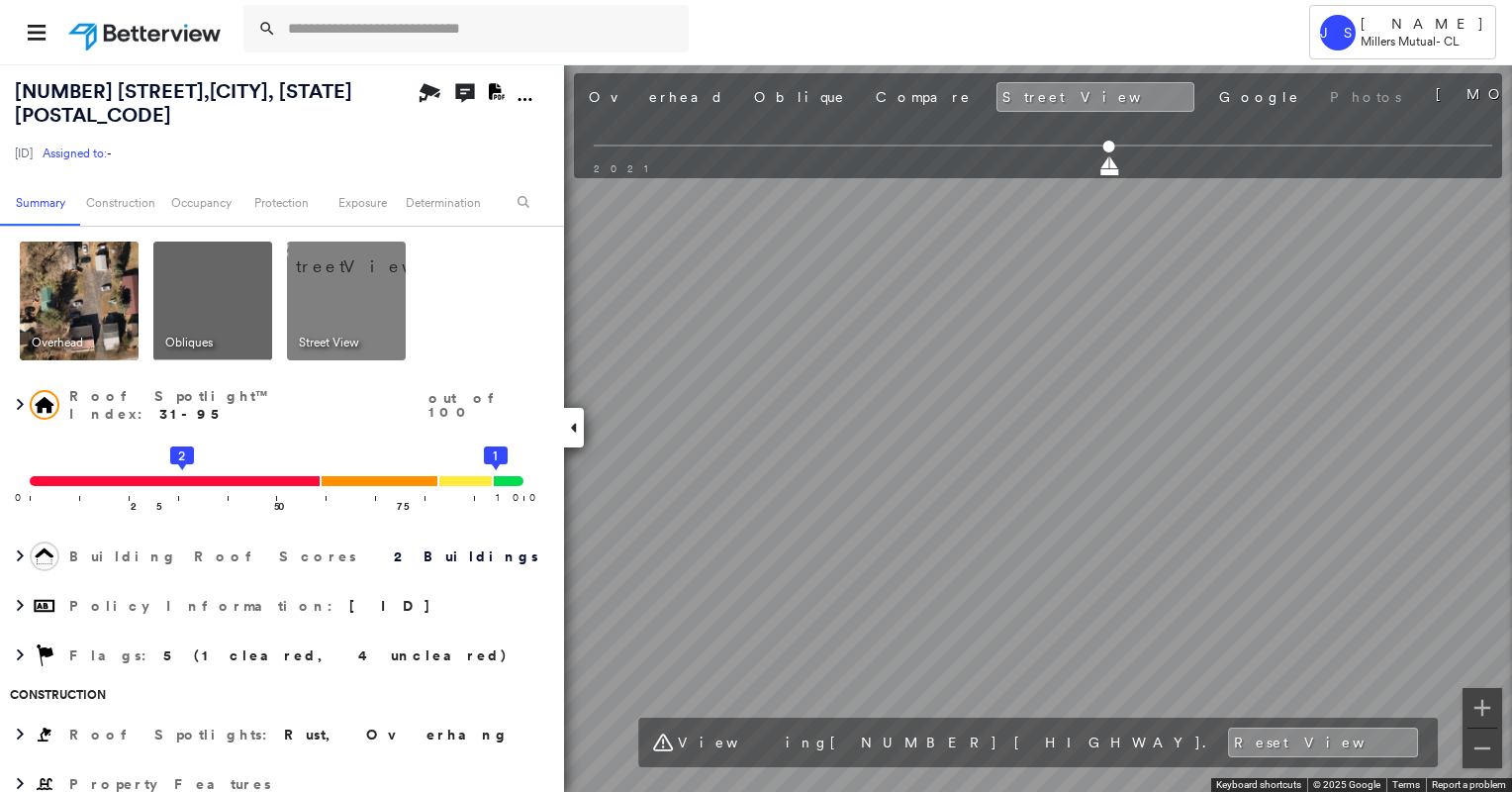 click on "Tower JS [NAME] Millers Mutual - CL [NUMBER] [STREET] , [CITY], [STATE] [POSTAL_CODE] [NUMBER] Assigned to: - Assigned to: - [NUMBER] Assigned to: - Open Comments Download PDF Report Summary Construction Occupancy Protection Exposure Determination Overhead Obliques Street View Roof Spotlight™ Index : [NUMBER]-[NUMBER] out of [NUMBER] [NUMBER] [NUMBER] [NUMBER] [NUMBER] [NUMBER] [NUMBER] Building Roof Scores [NUMBER] Buildings Policy Information : [NUMBER] Flags : [NUMBER] ([NUMBER] cleared, [NUMBER] uncleared) Construction Roof Spotlights : Rust, Overhang Property Features Roof Size & Shape : [NUMBER] buildings Occupancy Place Detail Protection Exposure FEMA Risk Index Additional Perils Determination Flags : [NUMBER] ([NUMBER] cleared, [NUMBER] uncleared) Uncleared Flags ([NUMBER]) Cleared Flags ([NUMBER]) RUST Rust Flagged [DATE] Clear LOW Low Priority Flagged [DATE] Clear HIGH High Flagged [DATE] Clear Tree Tree Overhang Flagged [DATE] Clear Action Taken New Entry History Quote/New Business Terms & Conditions Added ACV Endorsement Added Cosmetic Endorsement Inspection/Loss Control Onsite Inspection Ordered Save" at bounding box center (756, 396) 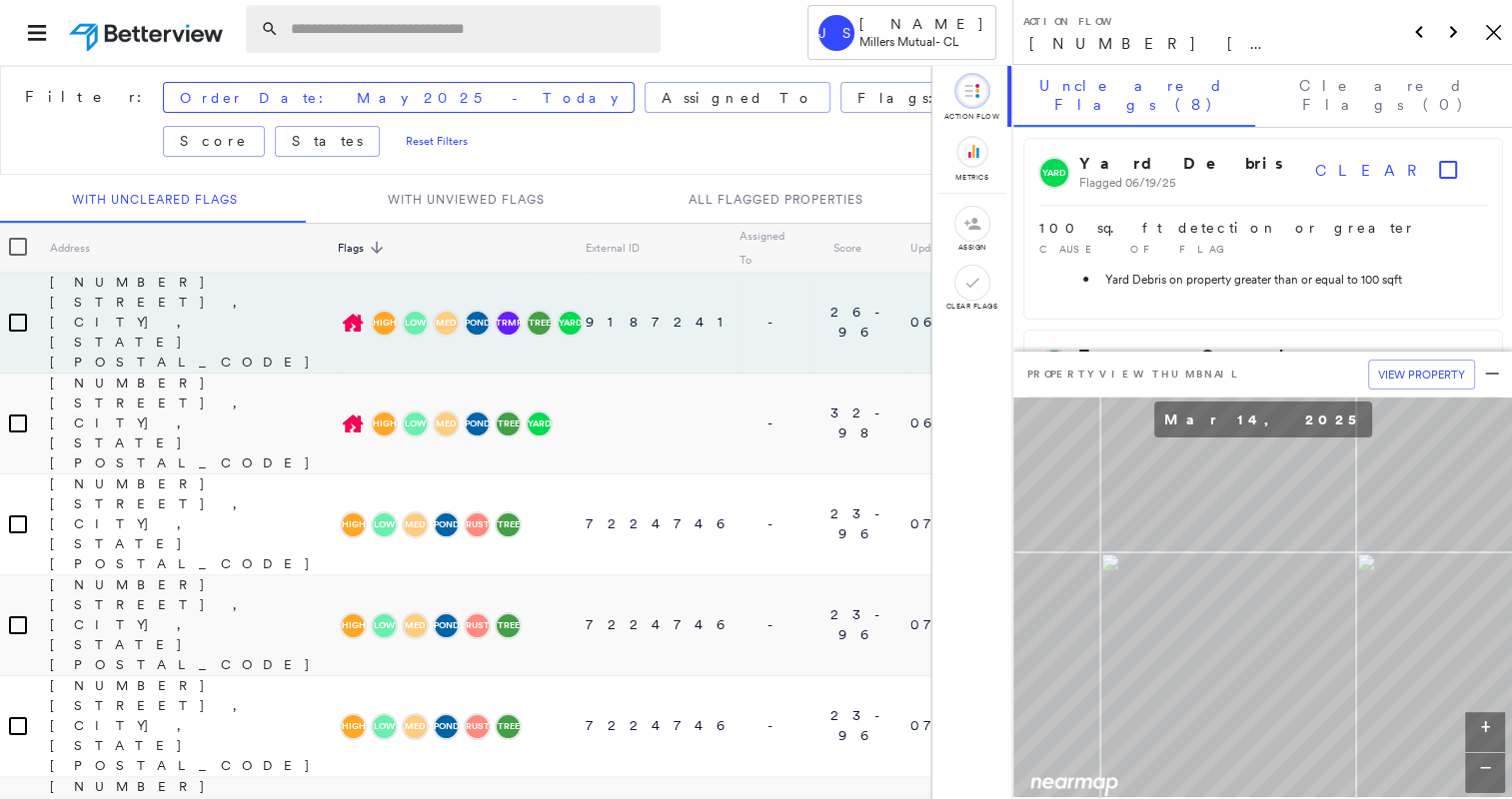 click at bounding box center (470, 29) 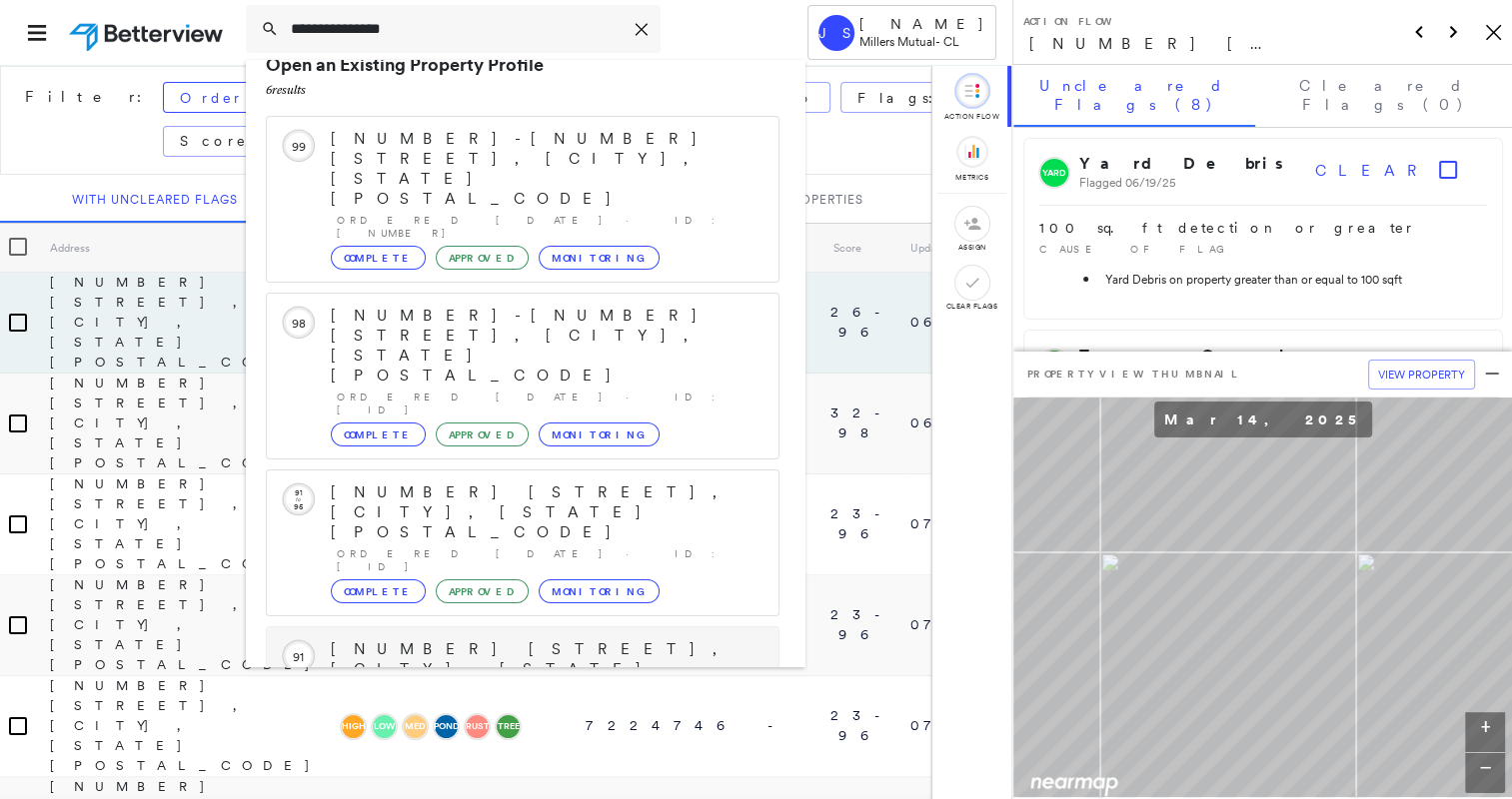 scroll, scrollTop: 0, scrollLeft: 0, axis: both 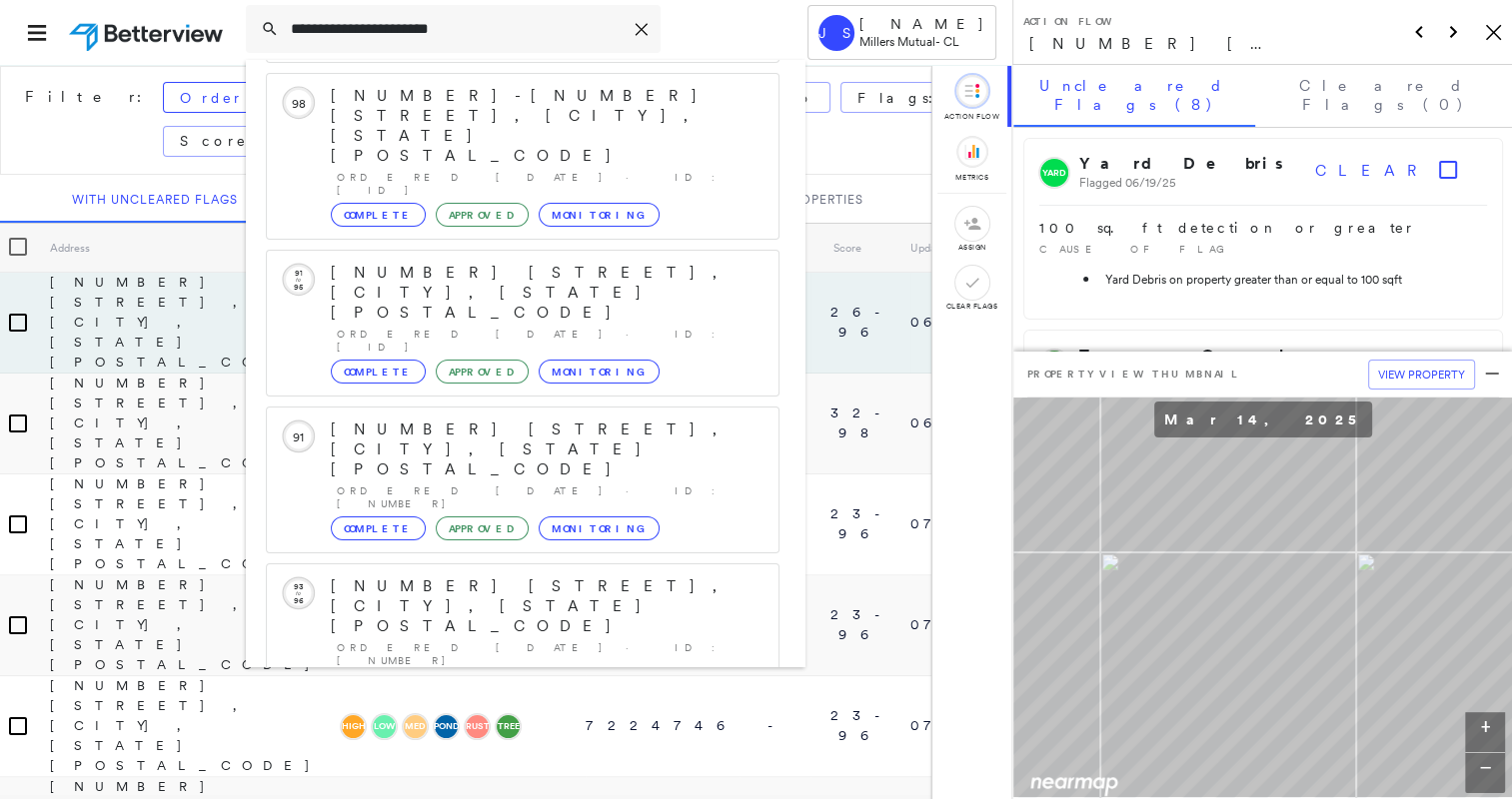 type on "**********" 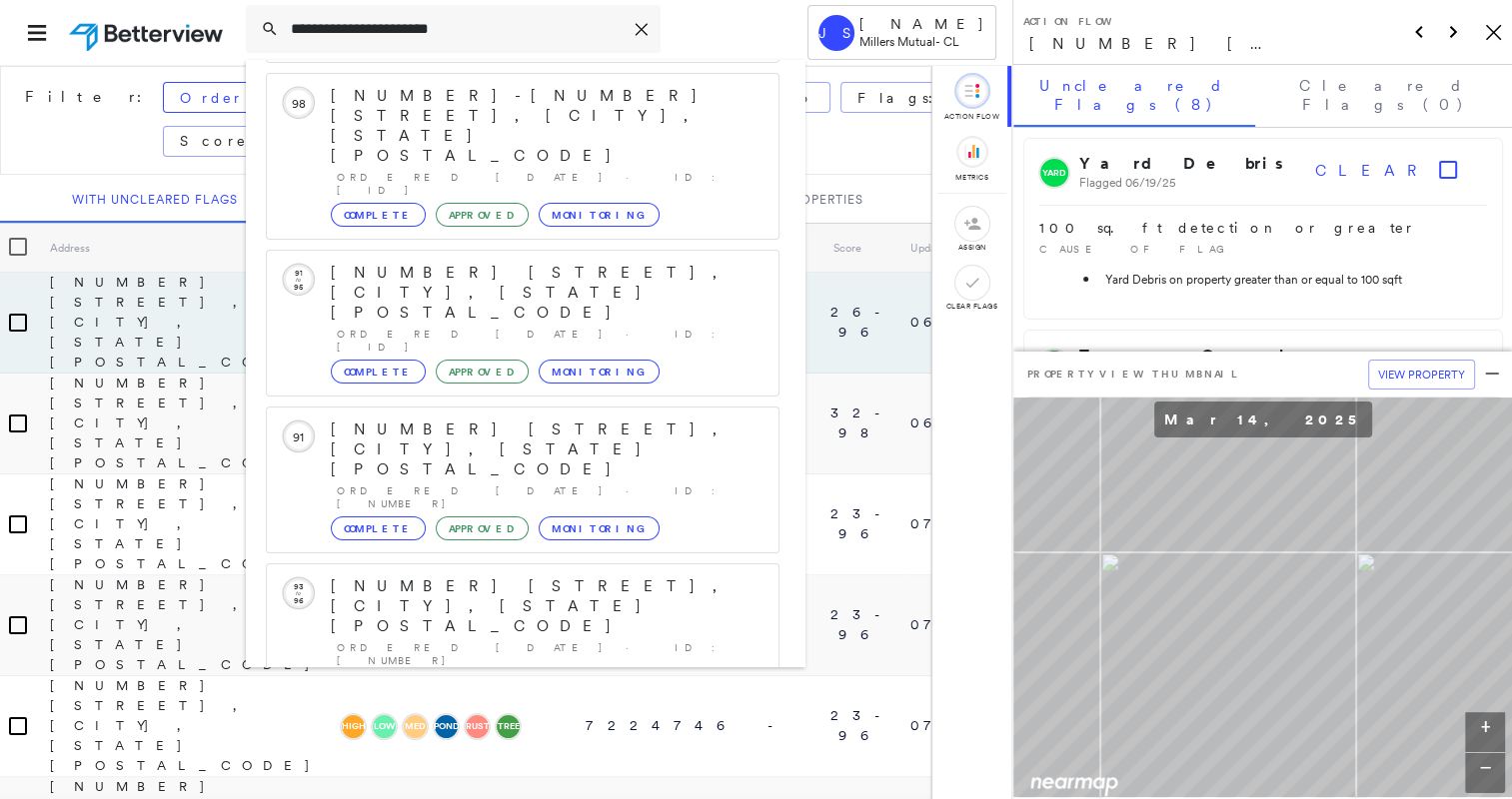 click 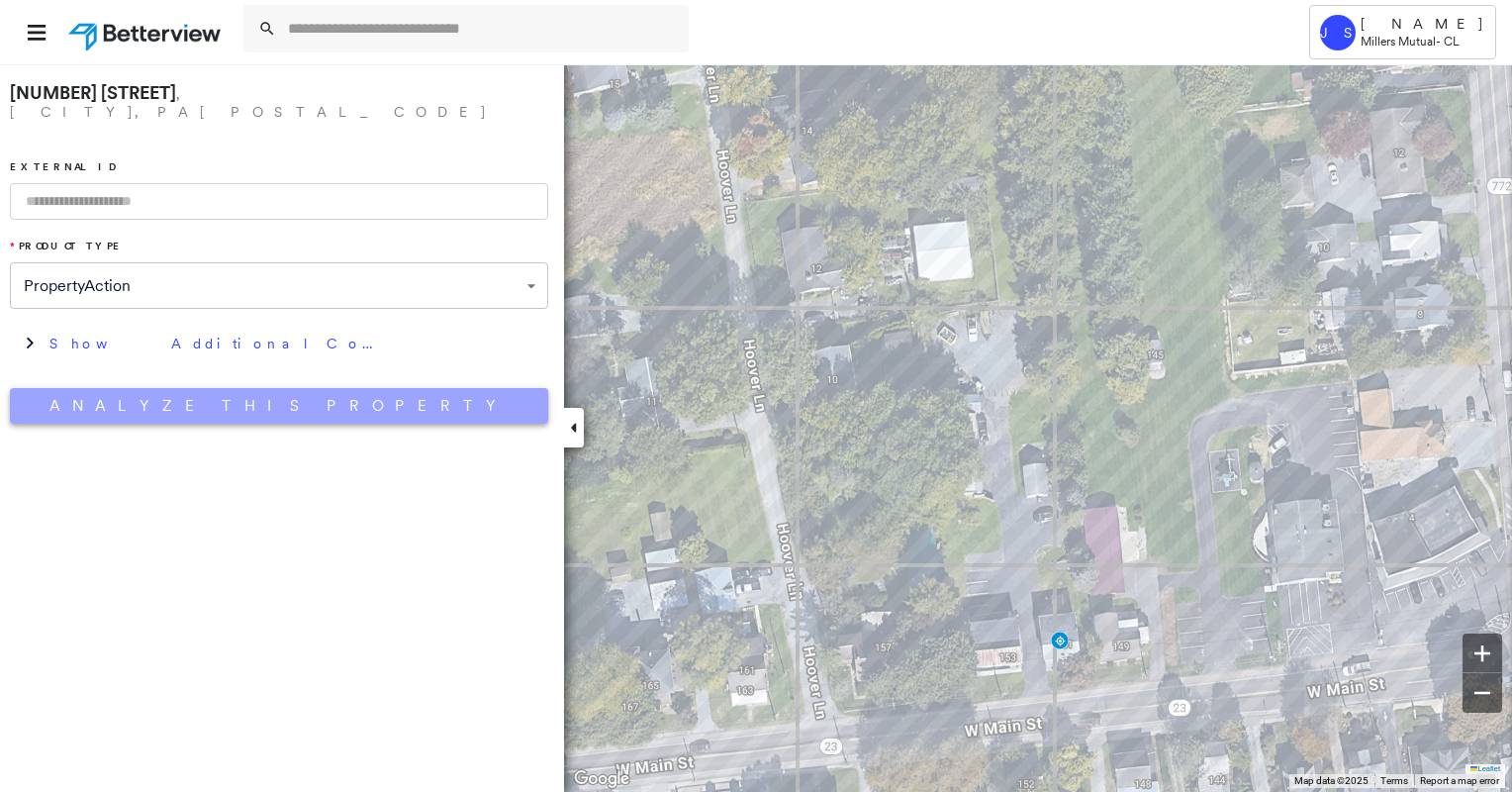 click on "Analyze This Property" at bounding box center (279, 406) 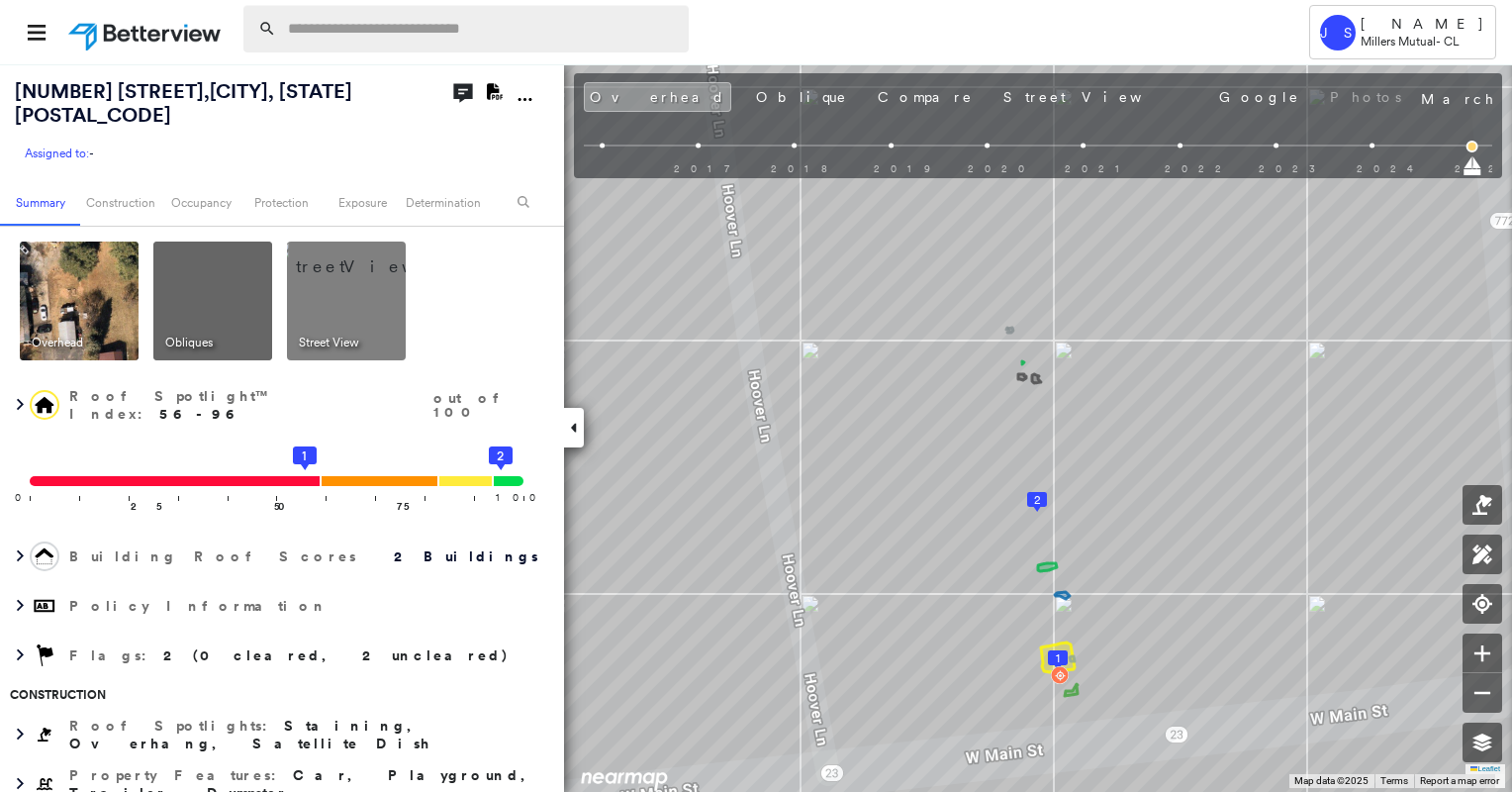click at bounding box center (482, 29) 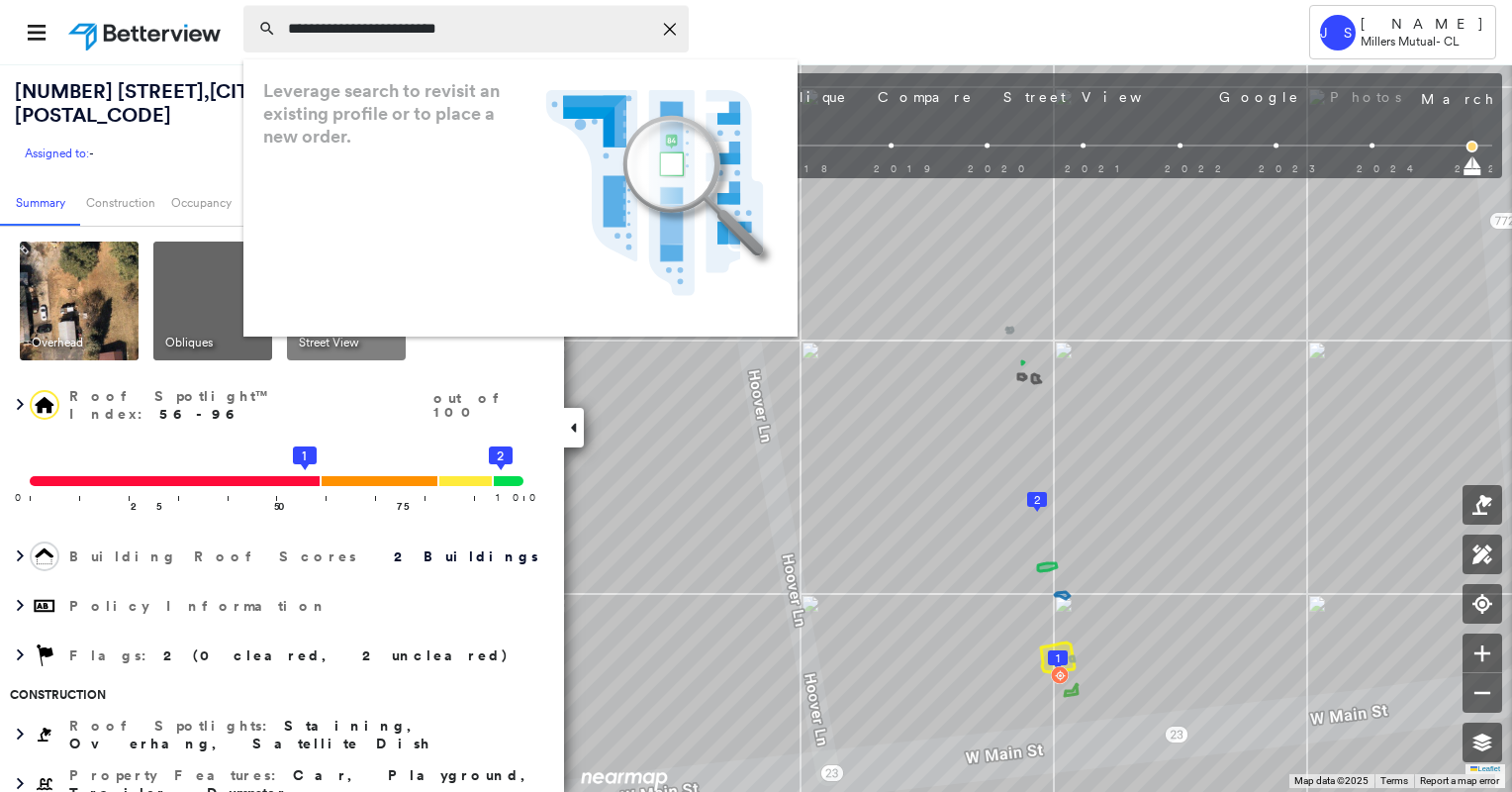 type on "**********" 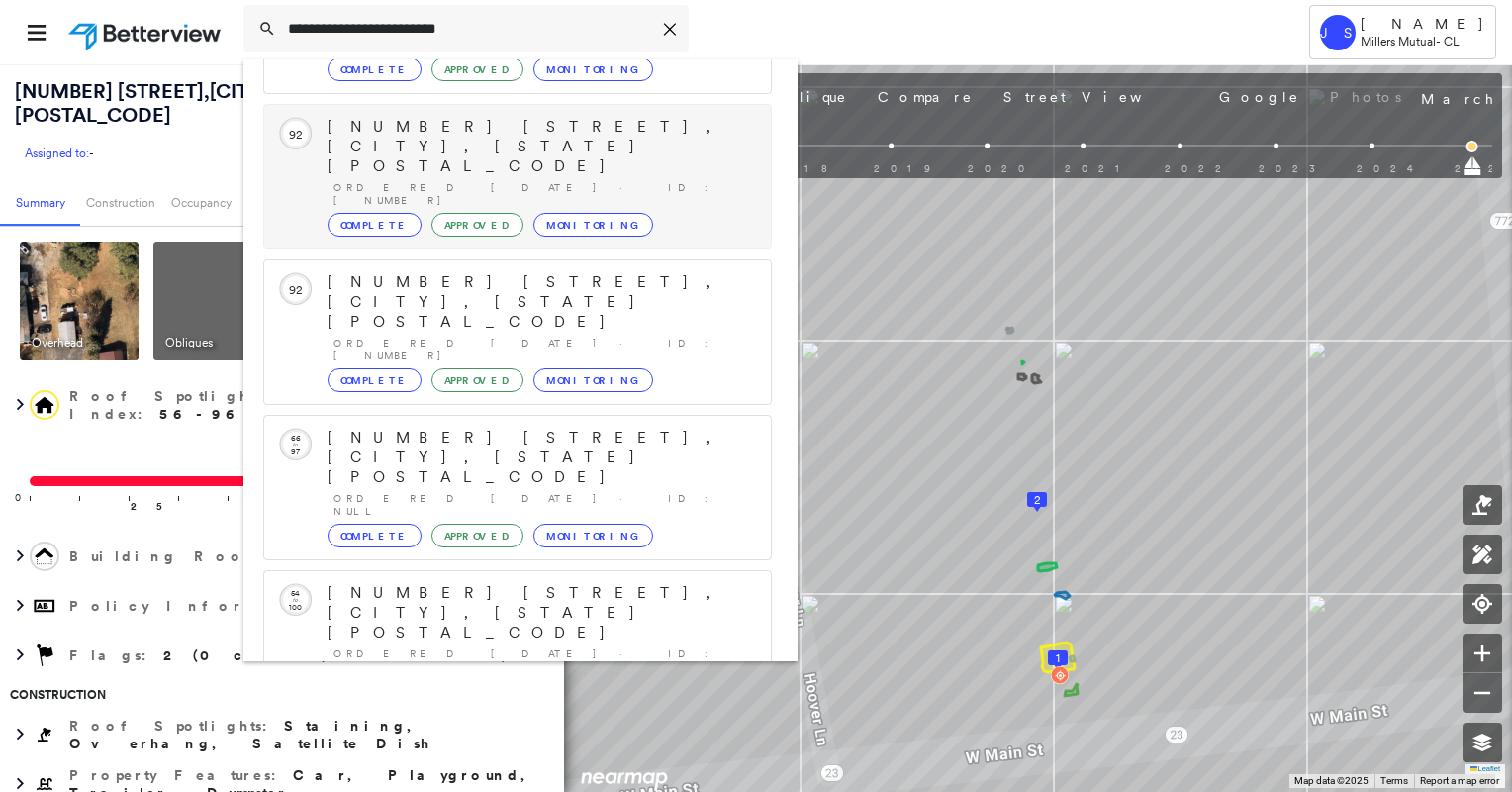 scroll, scrollTop: 206, scrollLeft: 0, axis: vertical 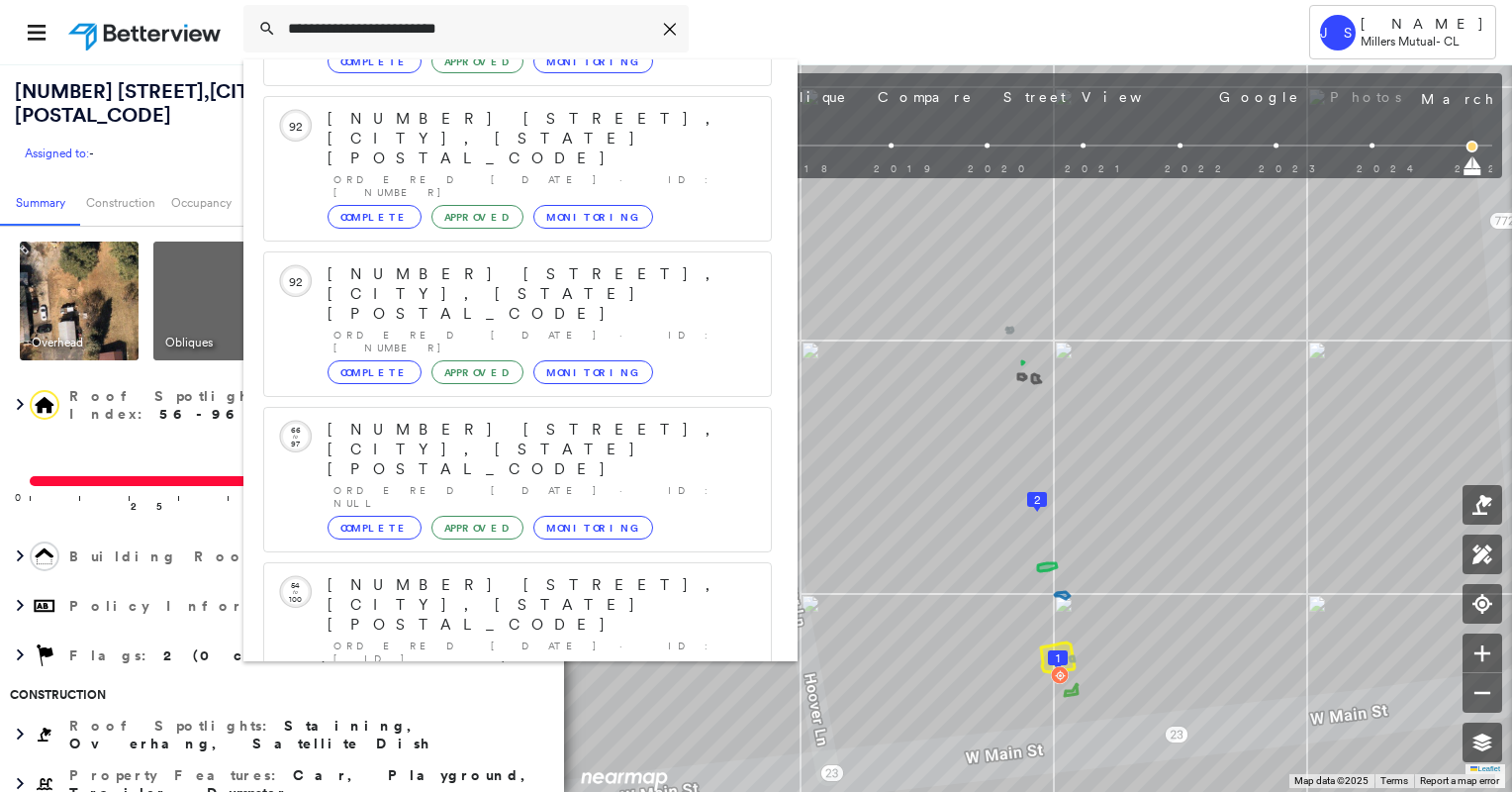 click on "[NUMBER] [STREET], [CITY], [STATE] [POSTAL_CODE]" at bounding box center (496, 894) 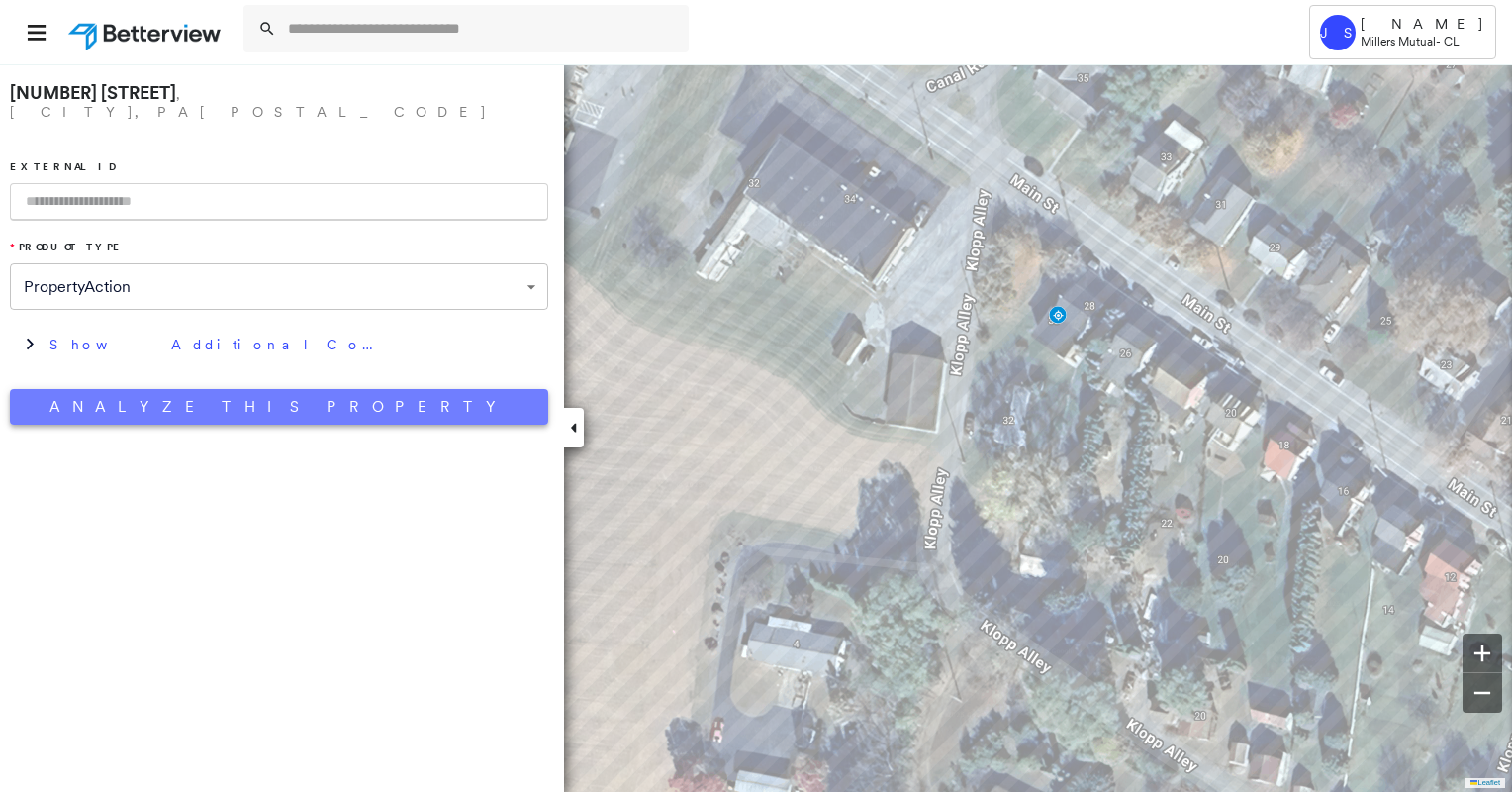 click on "Analyze This Property" at bounding box center (279, 407) 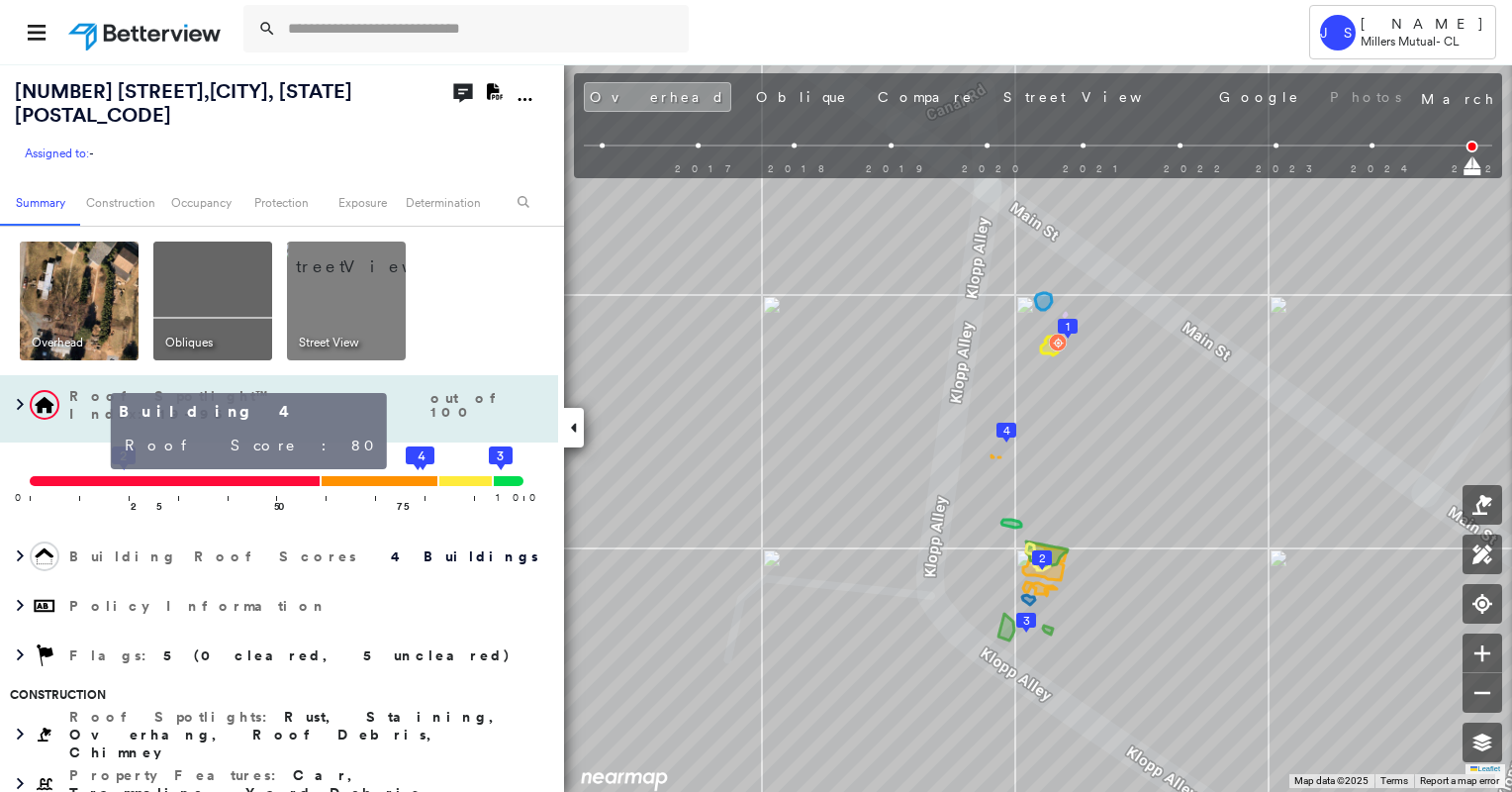 click 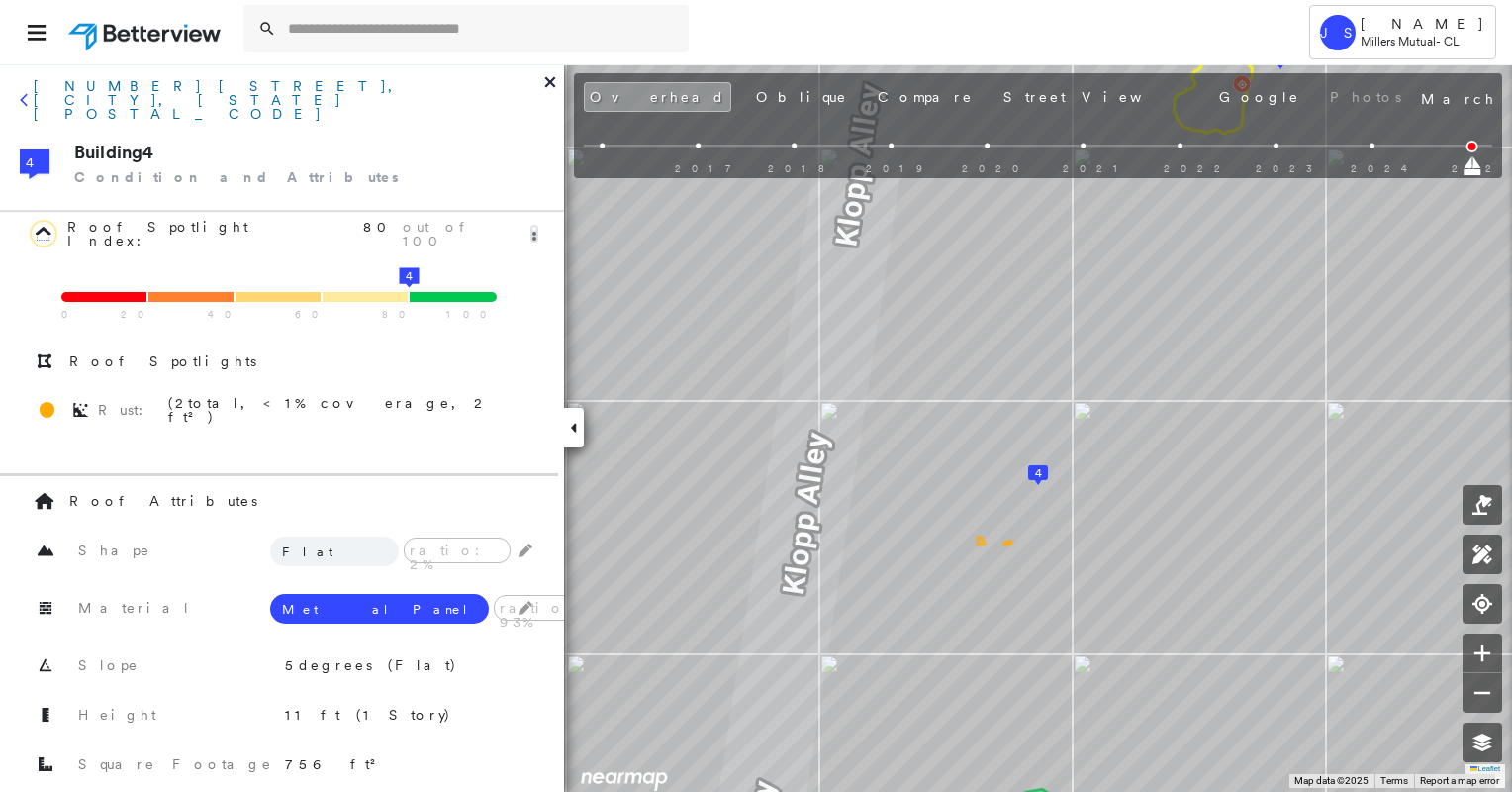 click on "[NUMBER] [STREET], [CITY], [STATE] [POSTAL_CODE]" at bounding box center (289, 100) 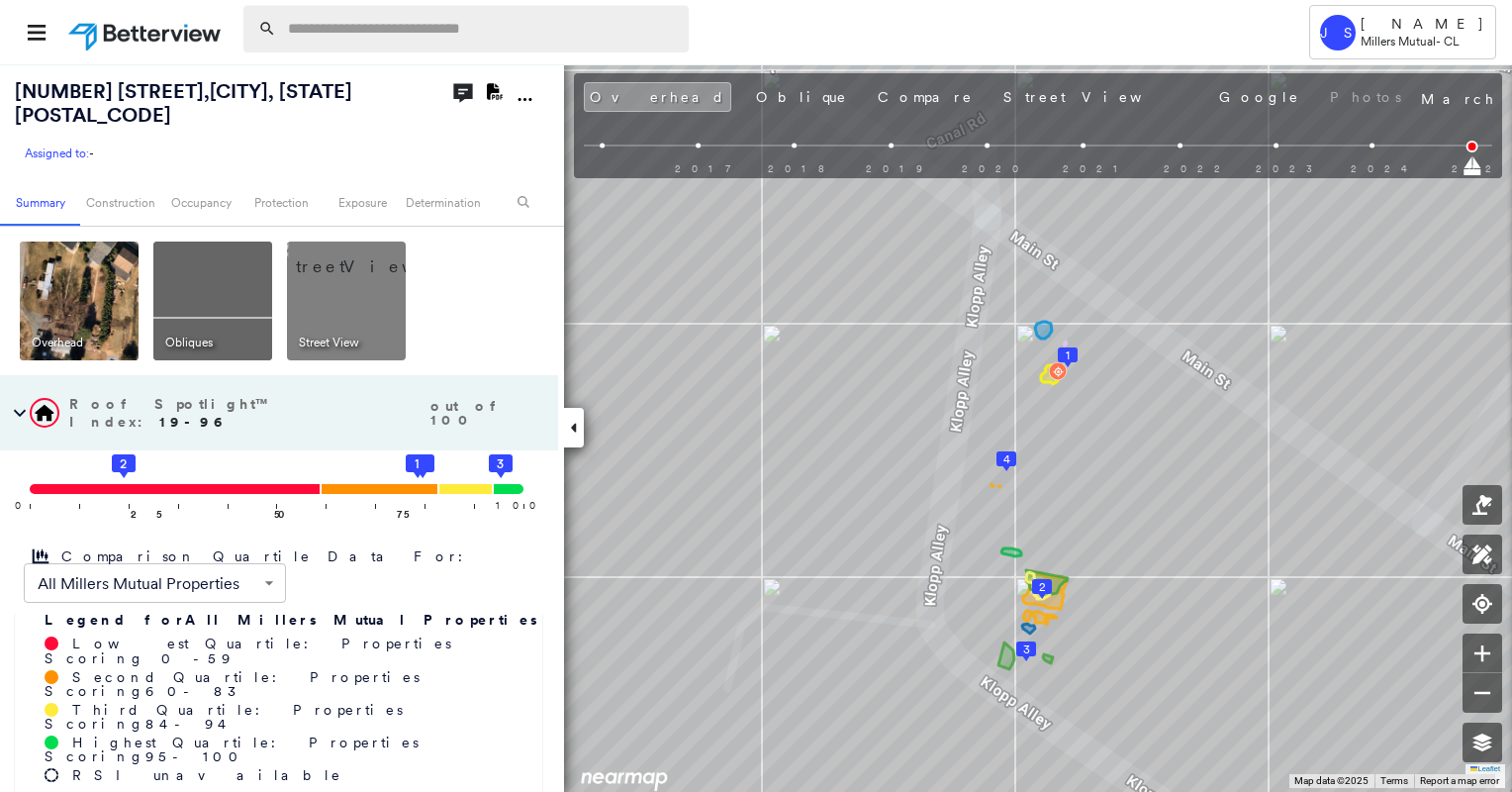 click 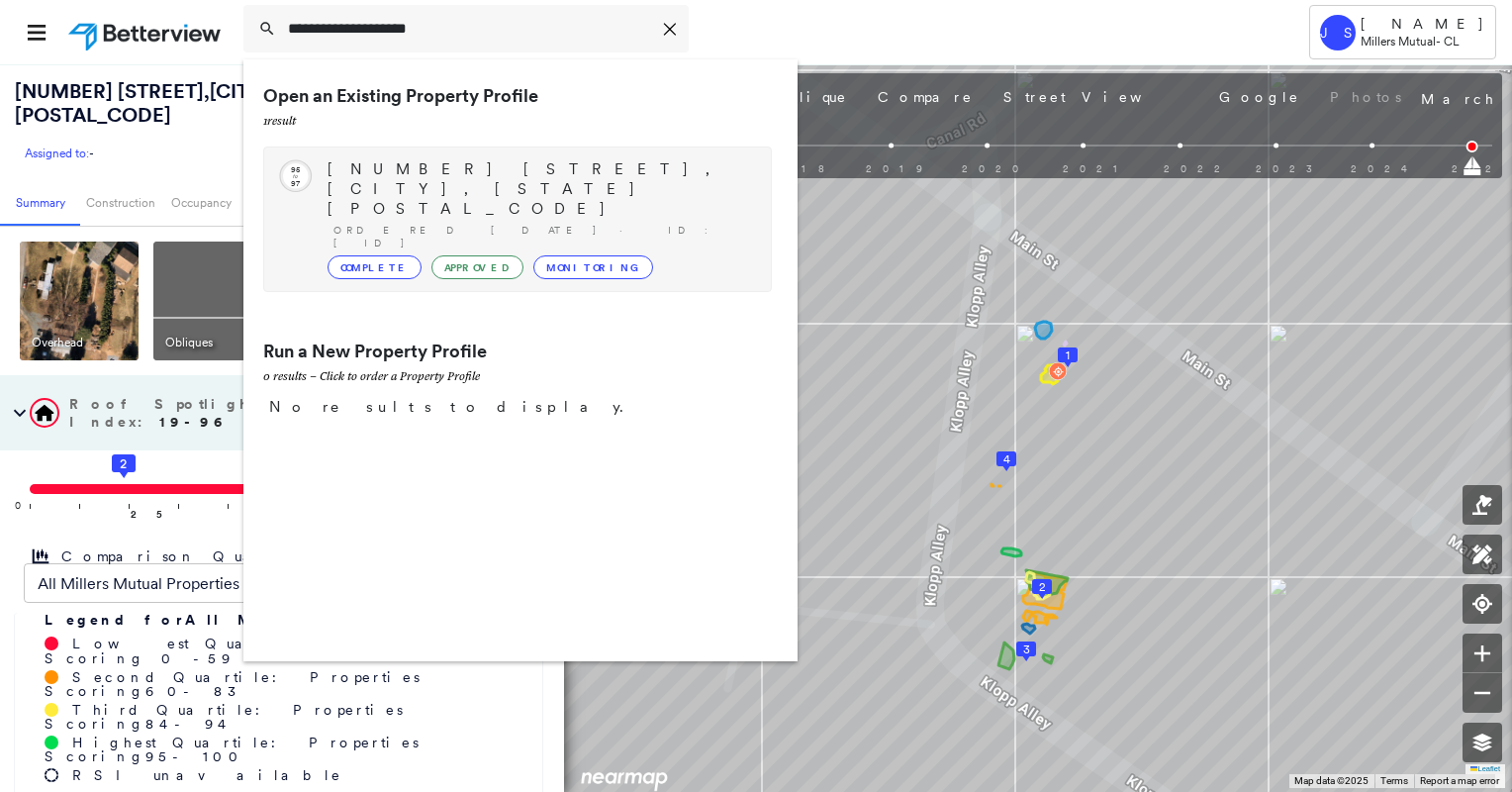type on "**********" 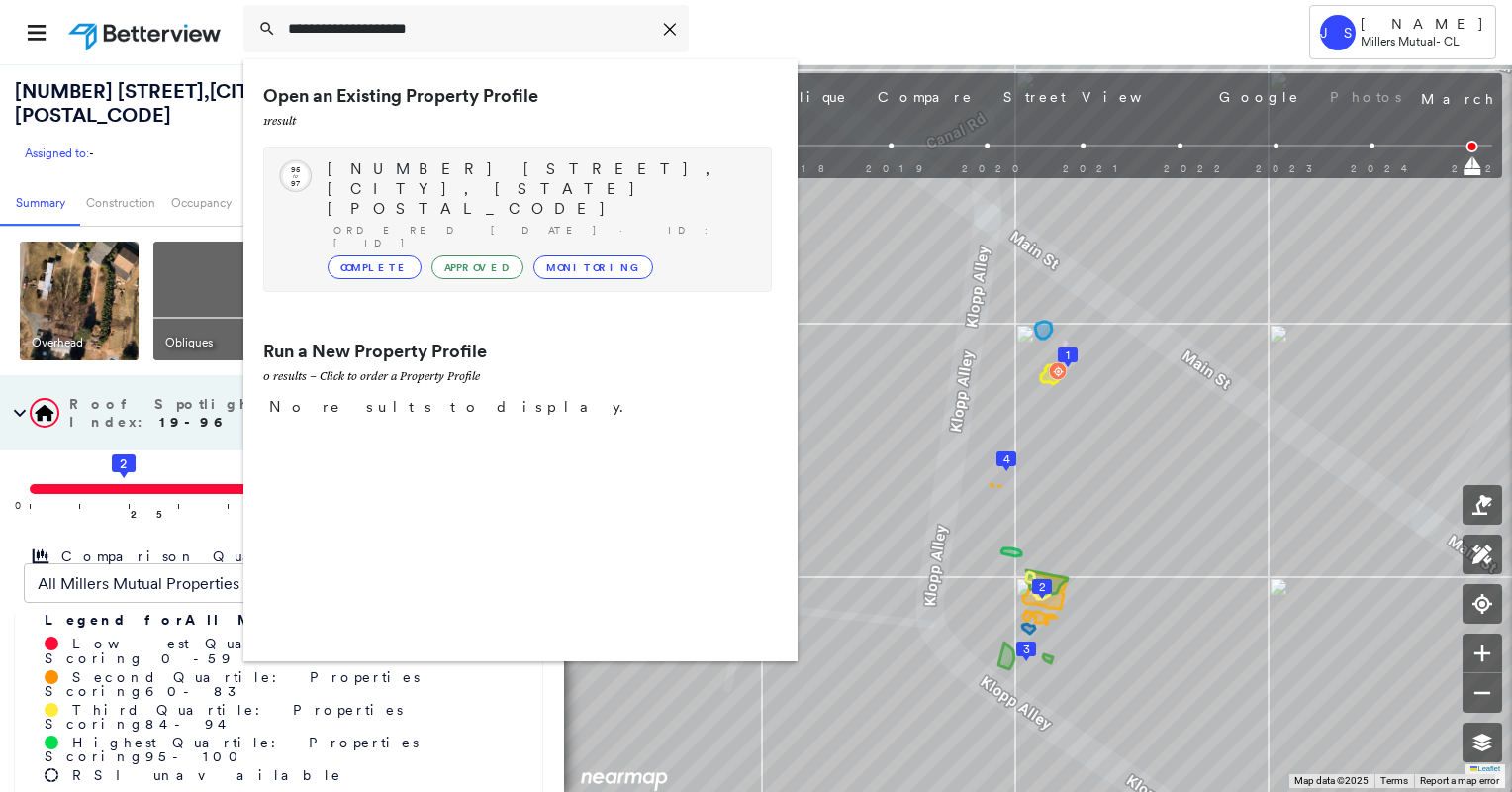 click on "[NUMBER] [STREET], [CITY], [STATE] [POSTAL_CODE]" at bounding box center (539, 189) 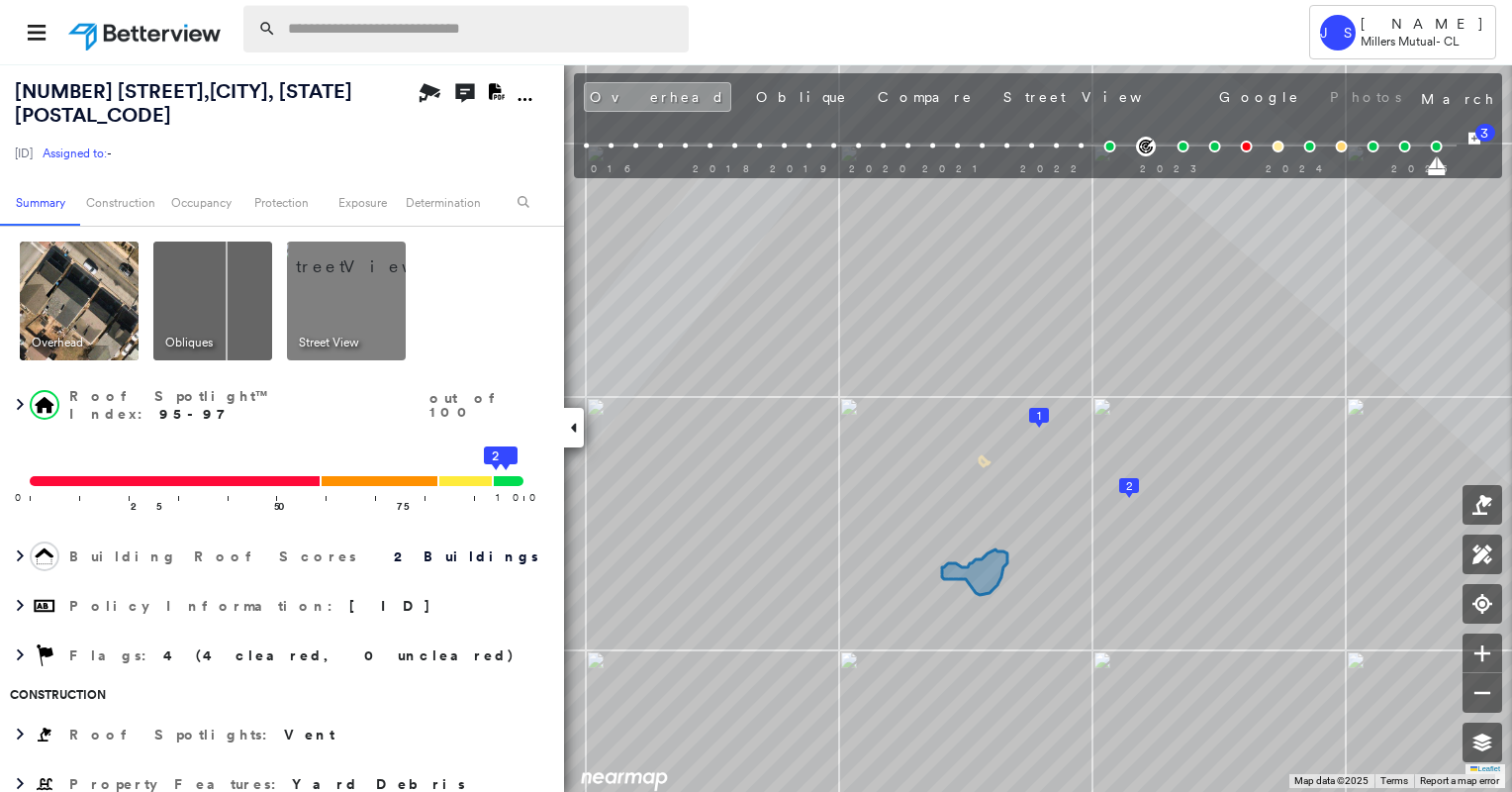 click at bounding box center (482, 29) 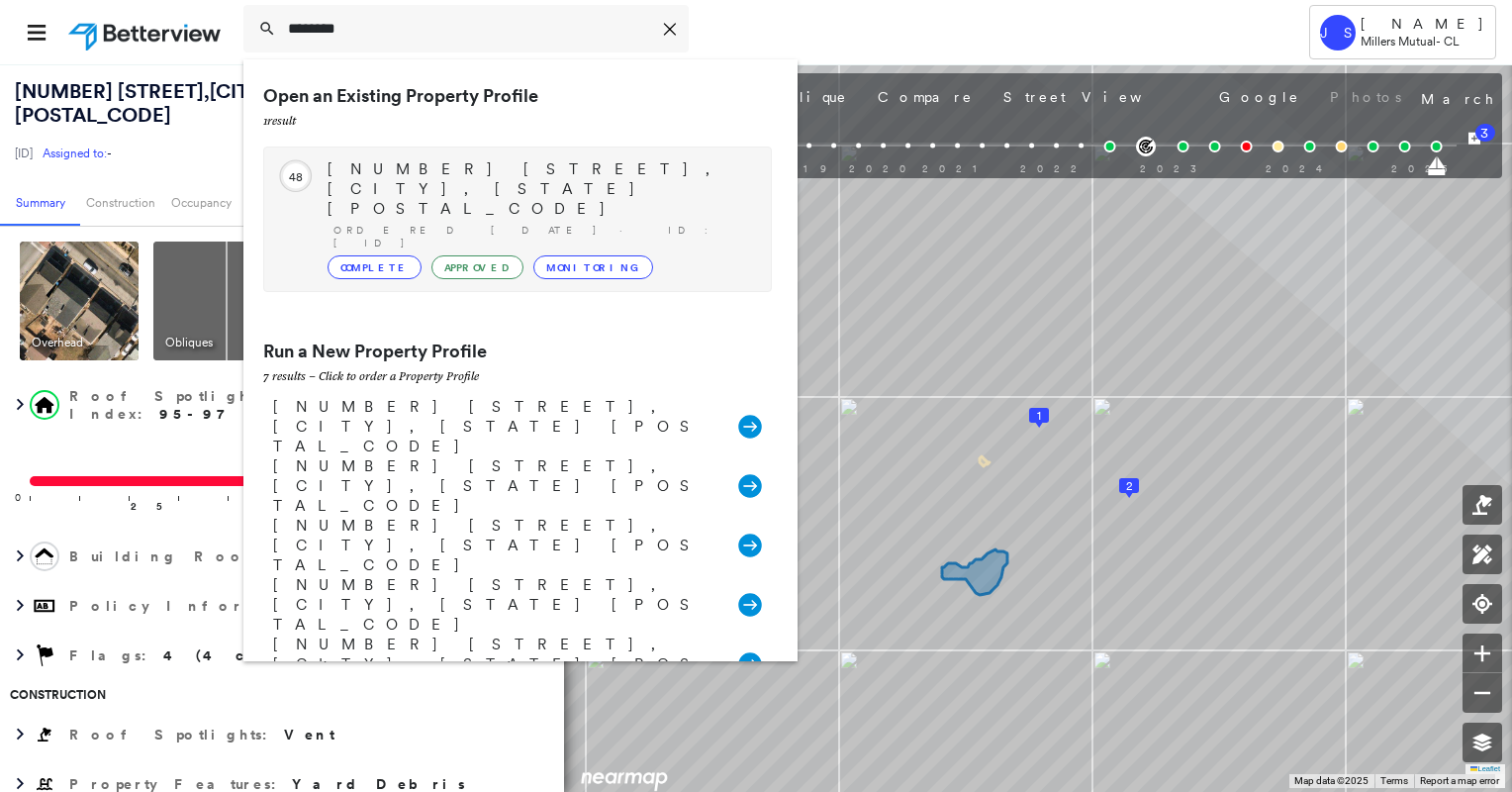 type on "********" 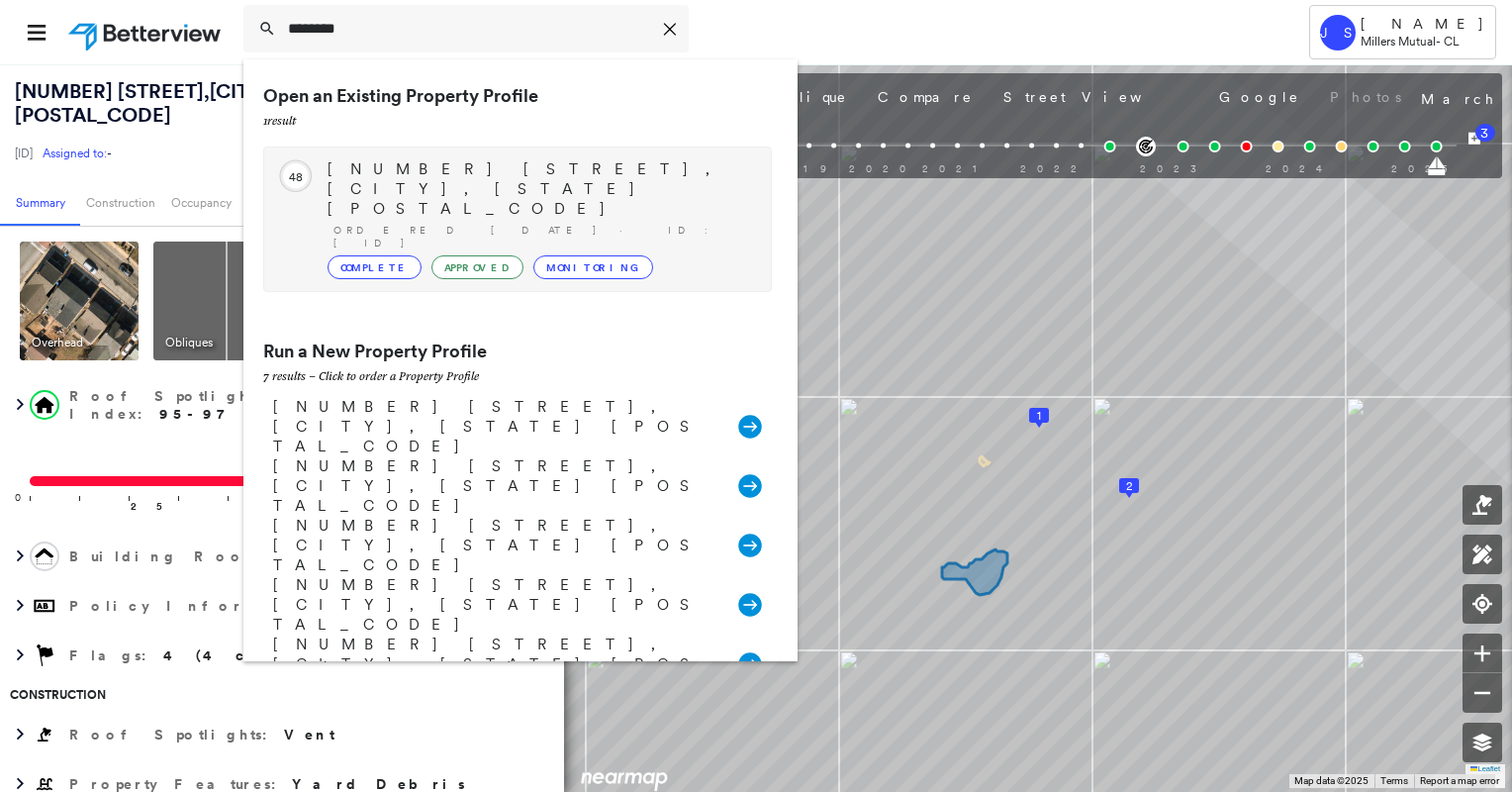 click on "[NUMBER] [STREET], [CITY], [STATE] [POSTAL_CODE]" at bounding box center [539, 189] 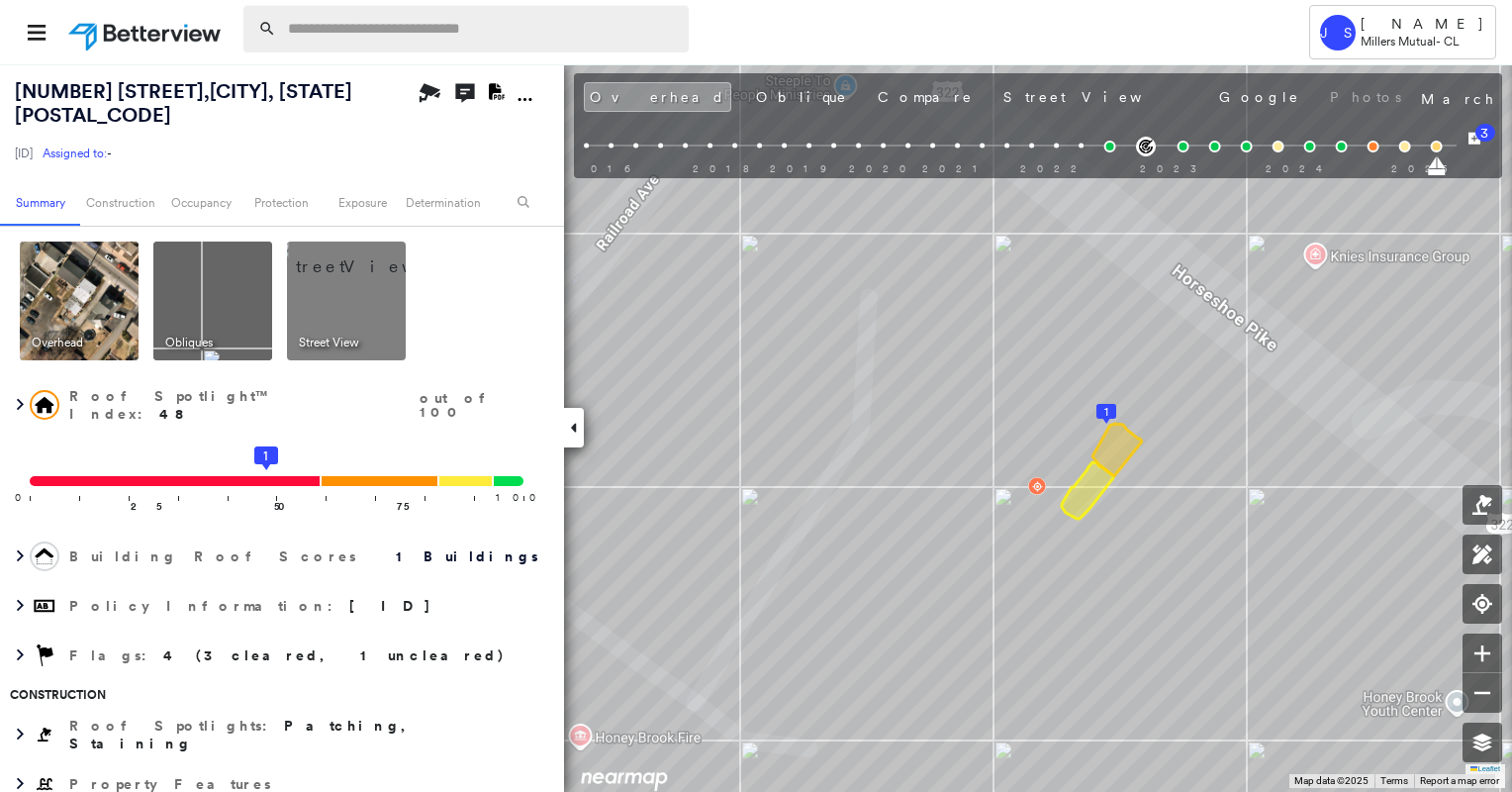 click at bounding box center (482, 29) 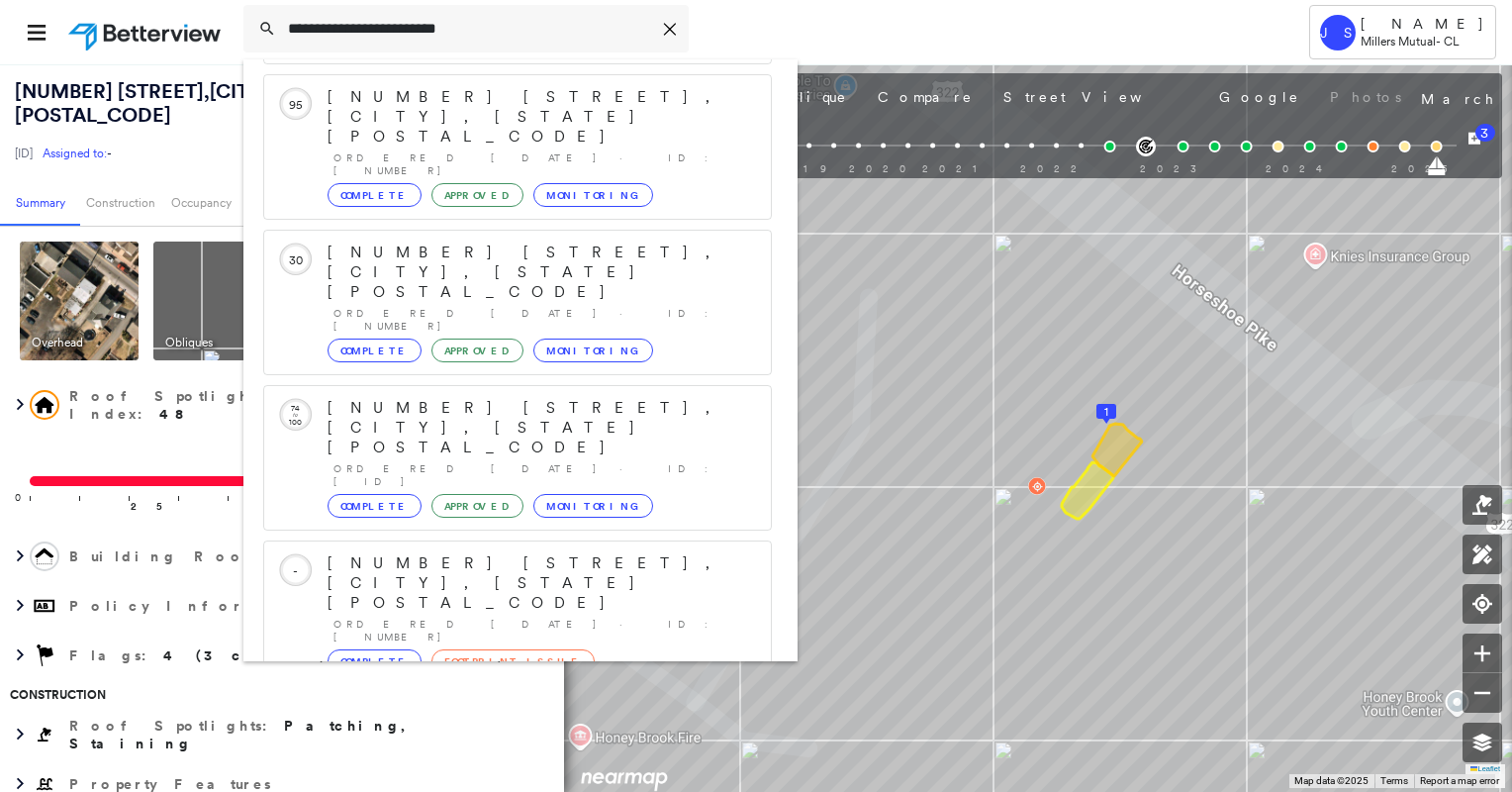 scroll, scrollTop: 249, scrollLeft: 0, axis: vertical 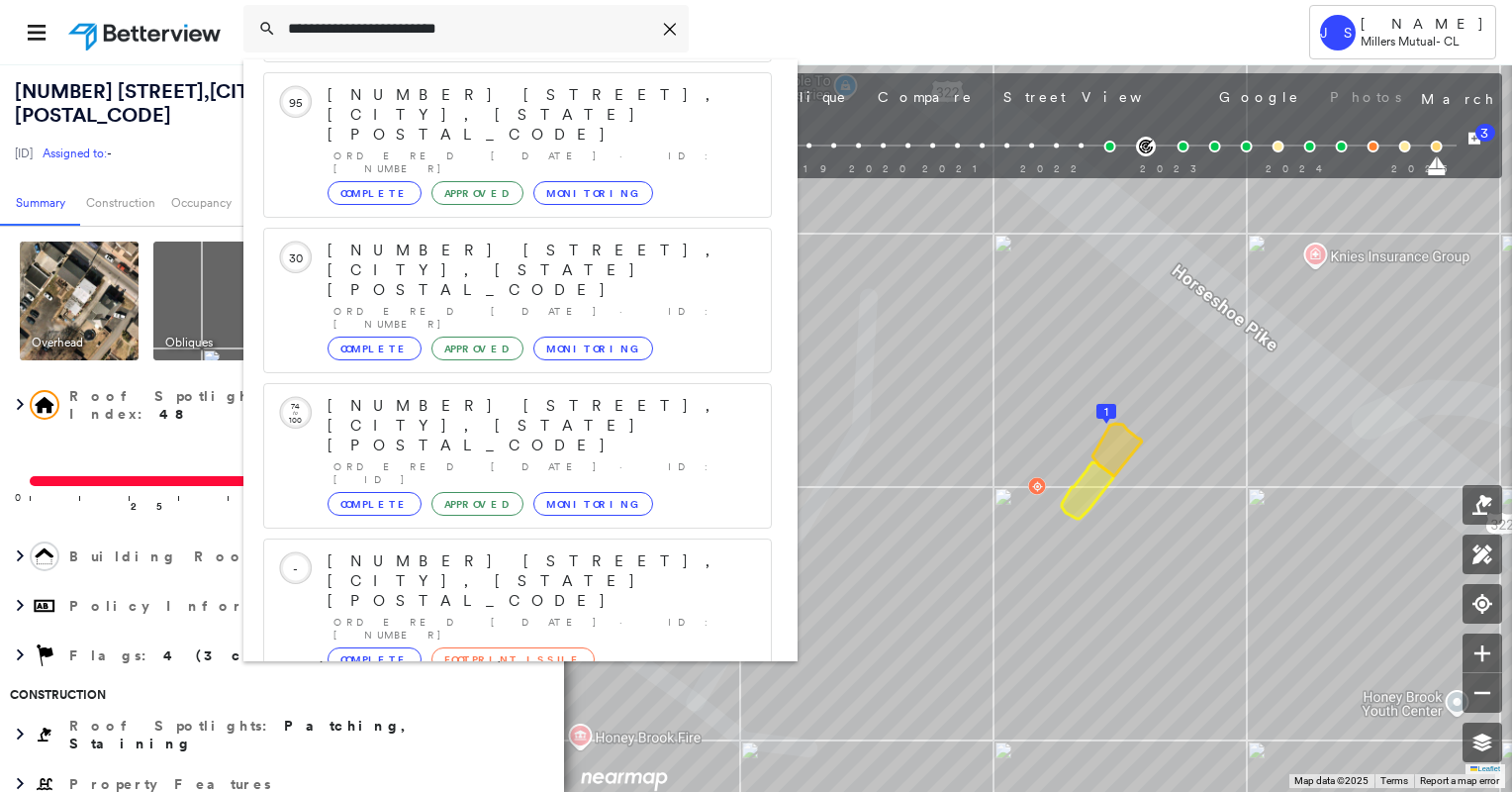 type on "**********" 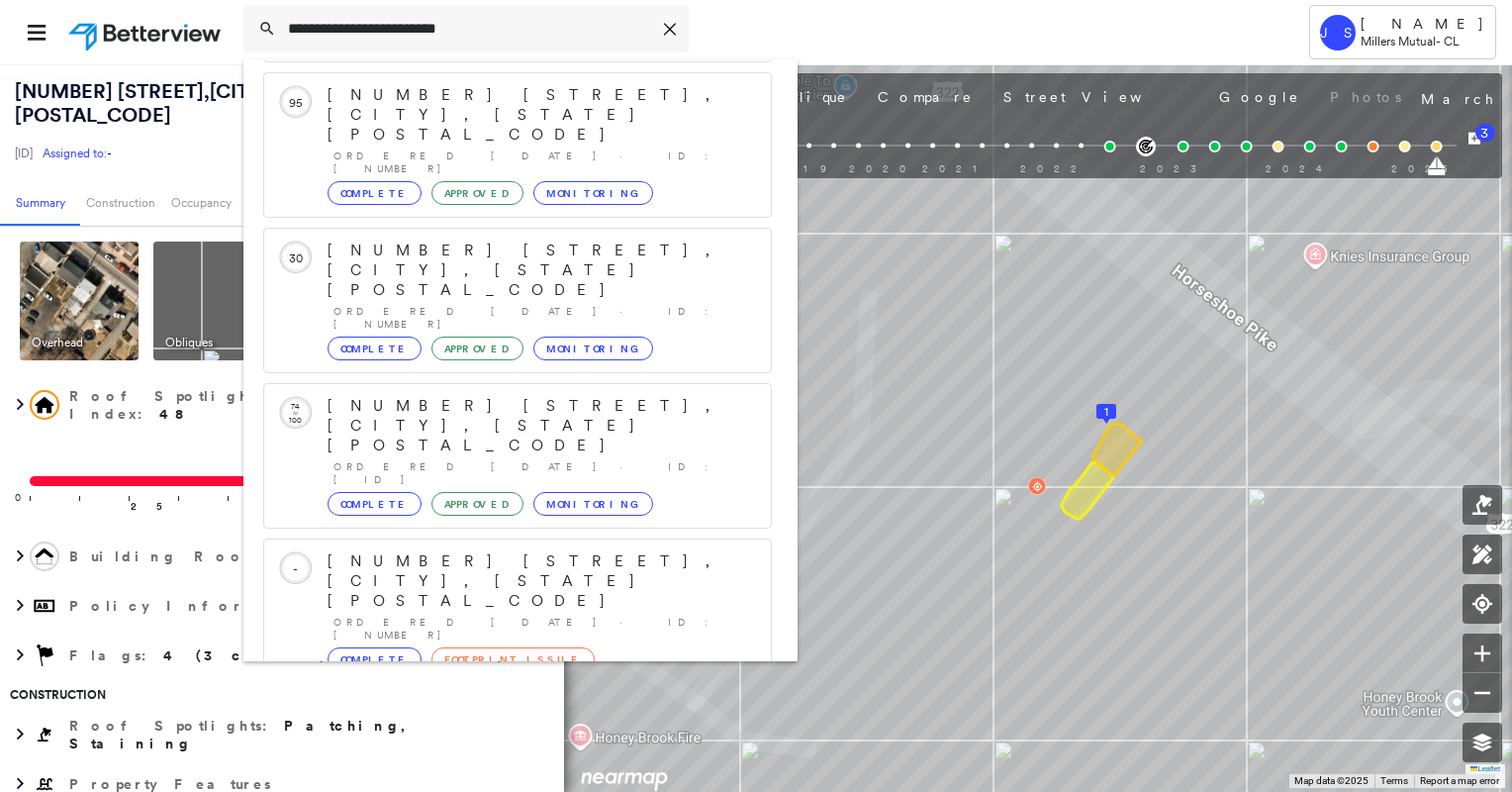 click on "[NUMBER] [STREET], [CITY], [STATE] [POSTAL_CODE]" at bounding box center (496, 870) 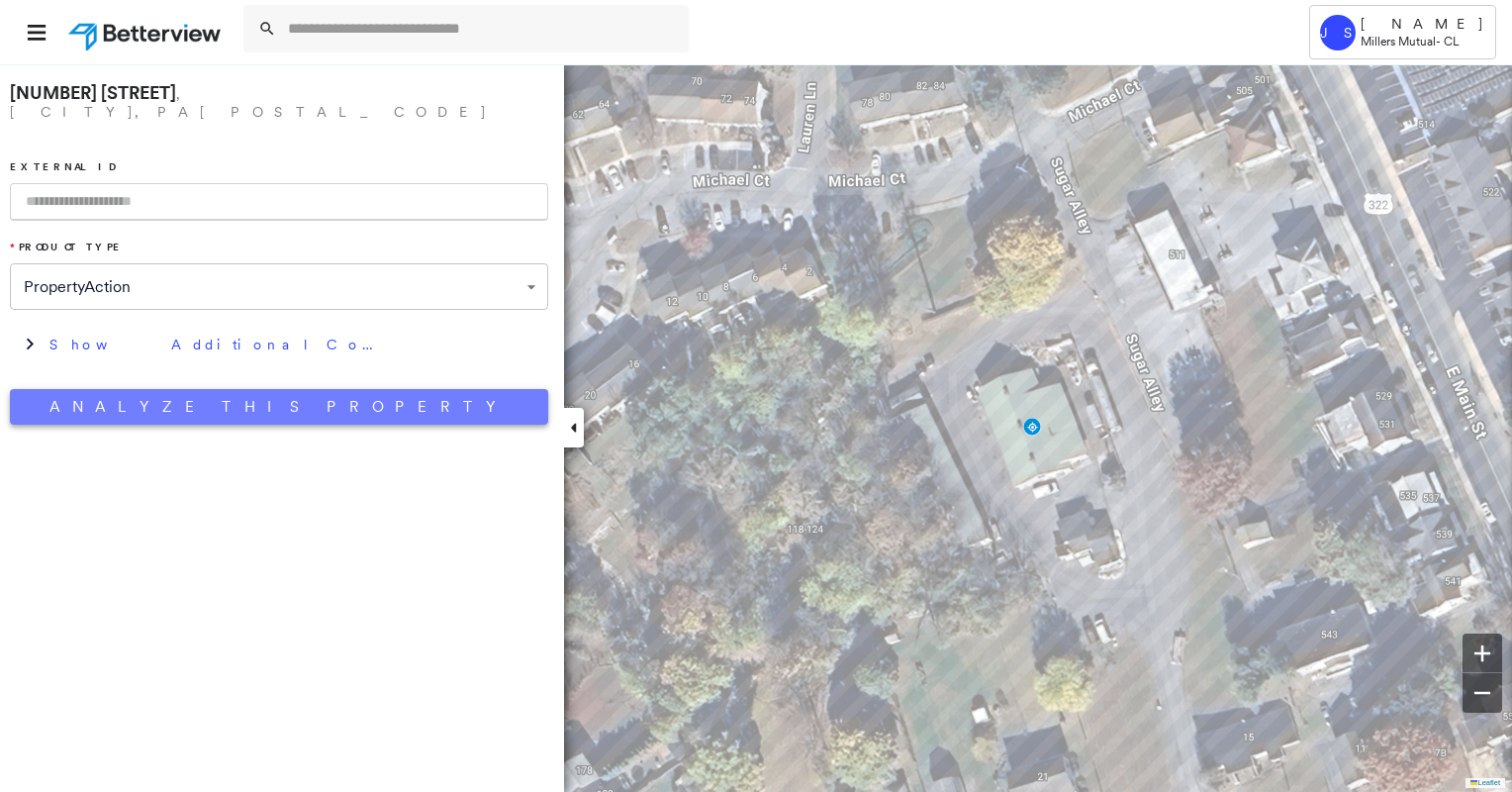 click on "Analyze This Property" at bounding box center [279, 407] 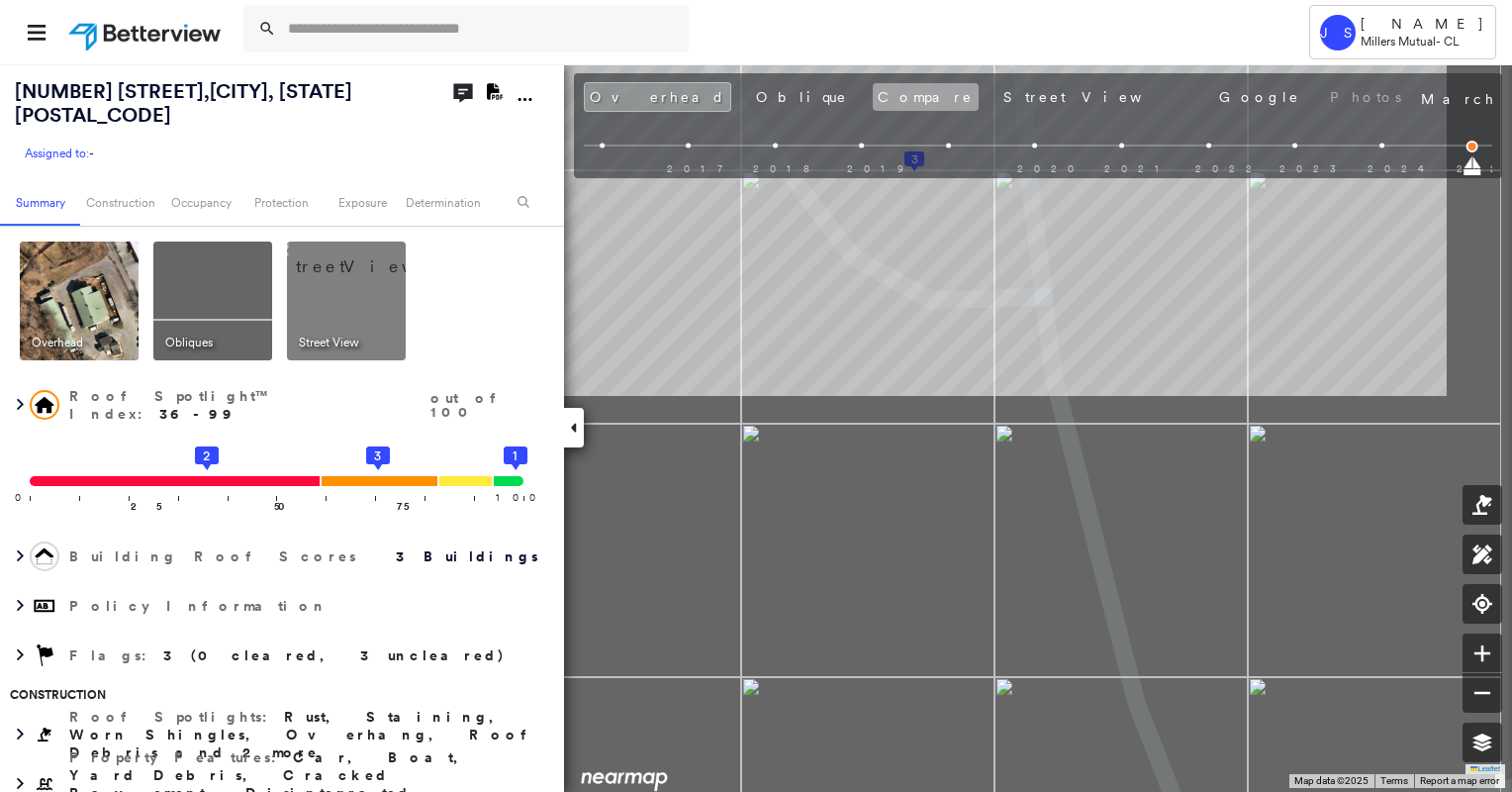 click on "[NUMBER] [STREET], [CITY], [STATE] [POSTAL_CODE] Assigned to: - Assigned to: - Assigned to: - Open Comments Download PDF Report Summary Construction Occupancy Protection Exposure Determination Overhead Obliques Street View Roof Spotlight™ Index : [NUMBER]-[NUMBER] out of [NUMBER] [NUMBER] [NUMBER] [NUMBER] [NUMBER] [NUMBER] [NUMBER] Building Roof Scores [NUMBER] Buildings Policy Information Flags : [NUMBER] ([NUMBER] cleared, [NUMBER] uncleared) Construction Roof Spotlights : Rust, Staining, Worn Shingles, Overhang, Roof Debris and [NUMBER] more Property Features : Car, Boat, Yard Debris, Cracked Pavement, Disintegrated Pavement and [NUMBER] more Roof Size & Shape : [NUMBER] buildings Occupancy Place Detail Protection Exposure FEMA Risk Index Additional Perils Determination Flags : [NUMBER] ([NUMBER] cleared, [NUMBER] uncleared) Uncleared Flags ([NUMBER]) Cleared Flags ([NUMBER]) Tree Tree Overhang Flagged [DATE] Clear HIGH High Flagged [DATE] Clear LOW Low Priority Flagged [DATE] Clear Action Taken New Entry History Quote/New Business Terms & Conditions Added ACV Endorsement Added Cosmetic Endorsement Inspection/Loss Control General" at bounding box center [756, 428] 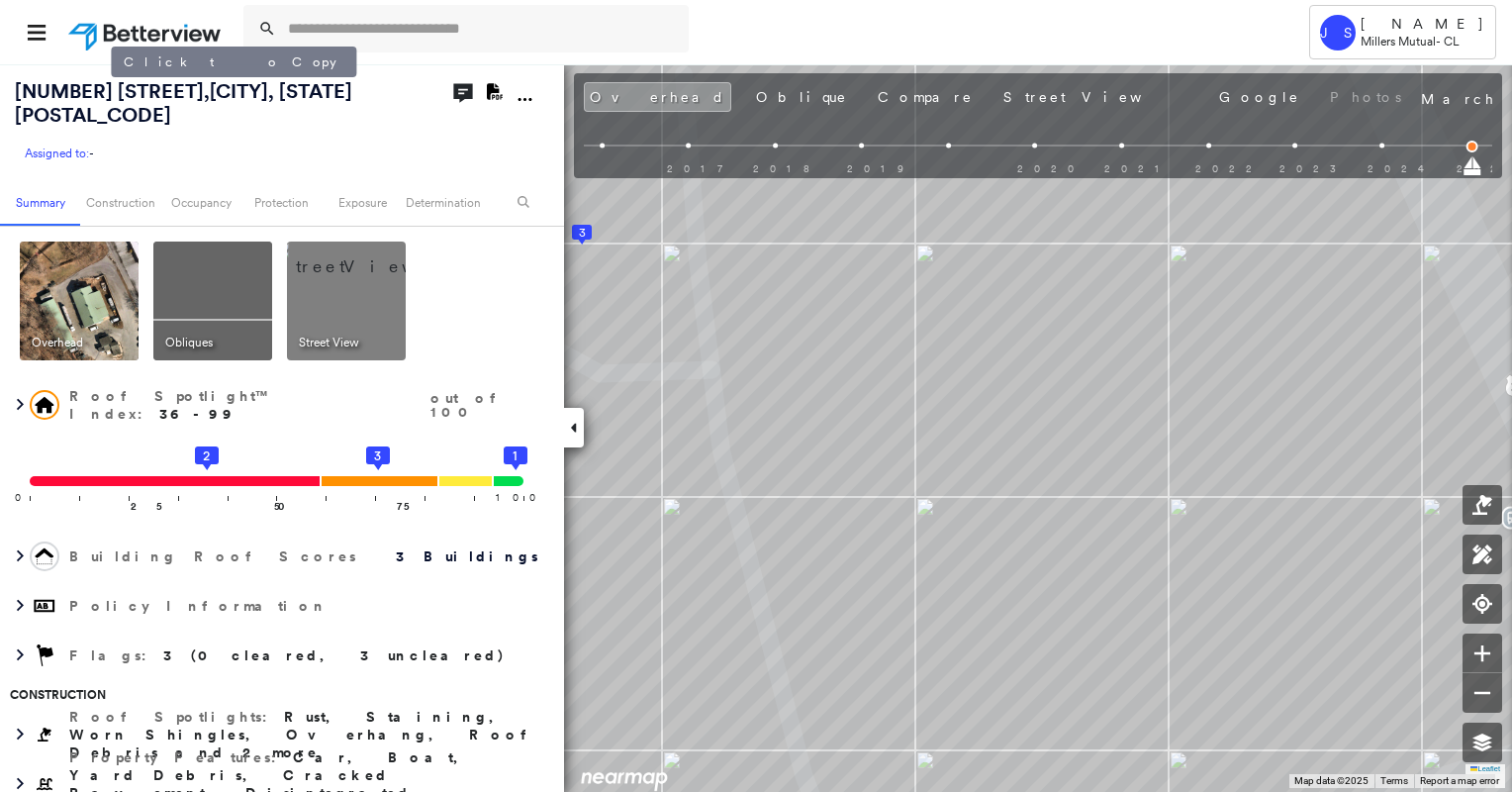 click on "[NUMBER] [STREET] , [CITY], [STATE] [POSTAL_CODE]" at bounding box center (183, 103) 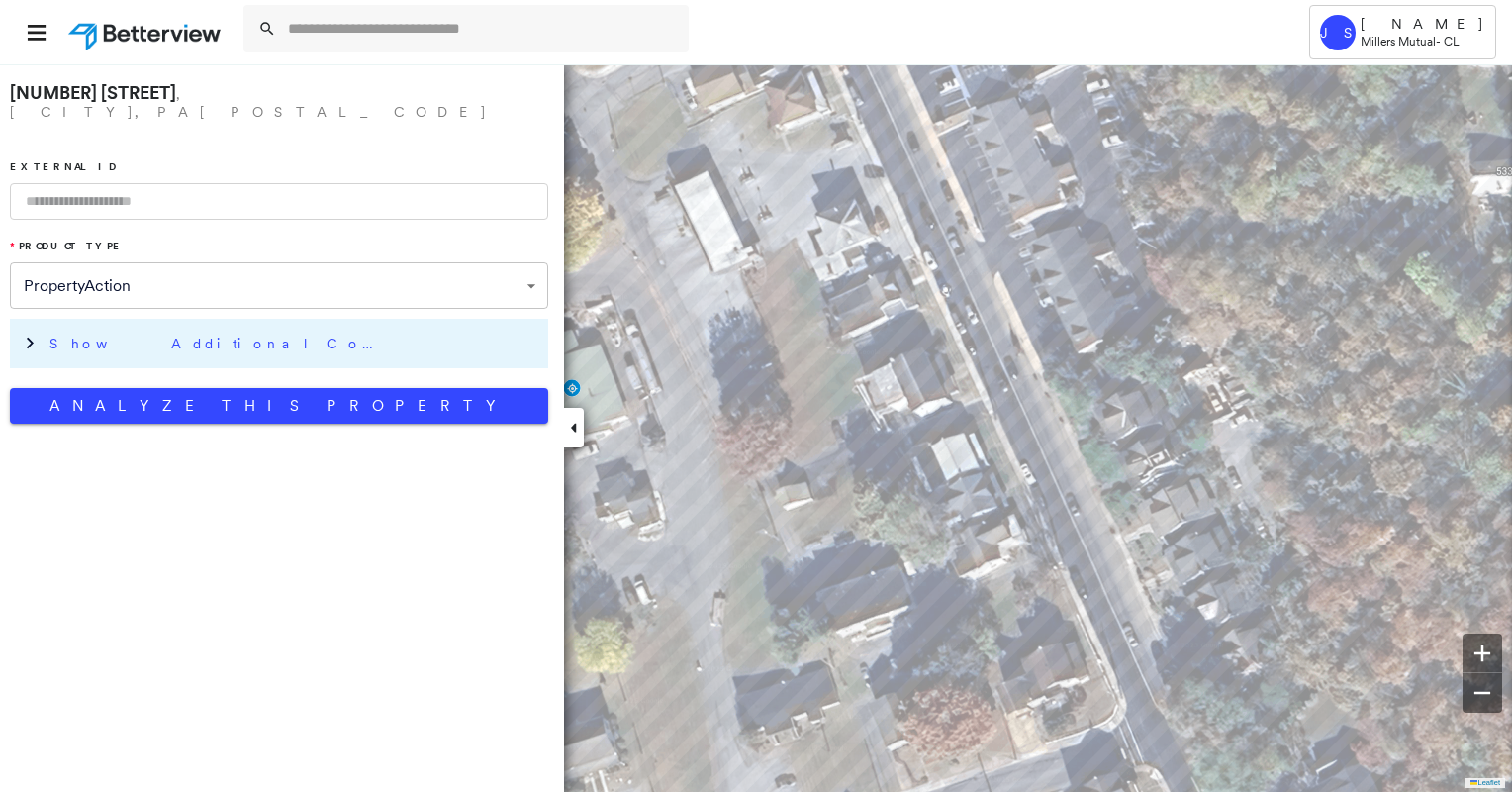 click on "Show Additional Company Data" at bounding box center [218, 344] 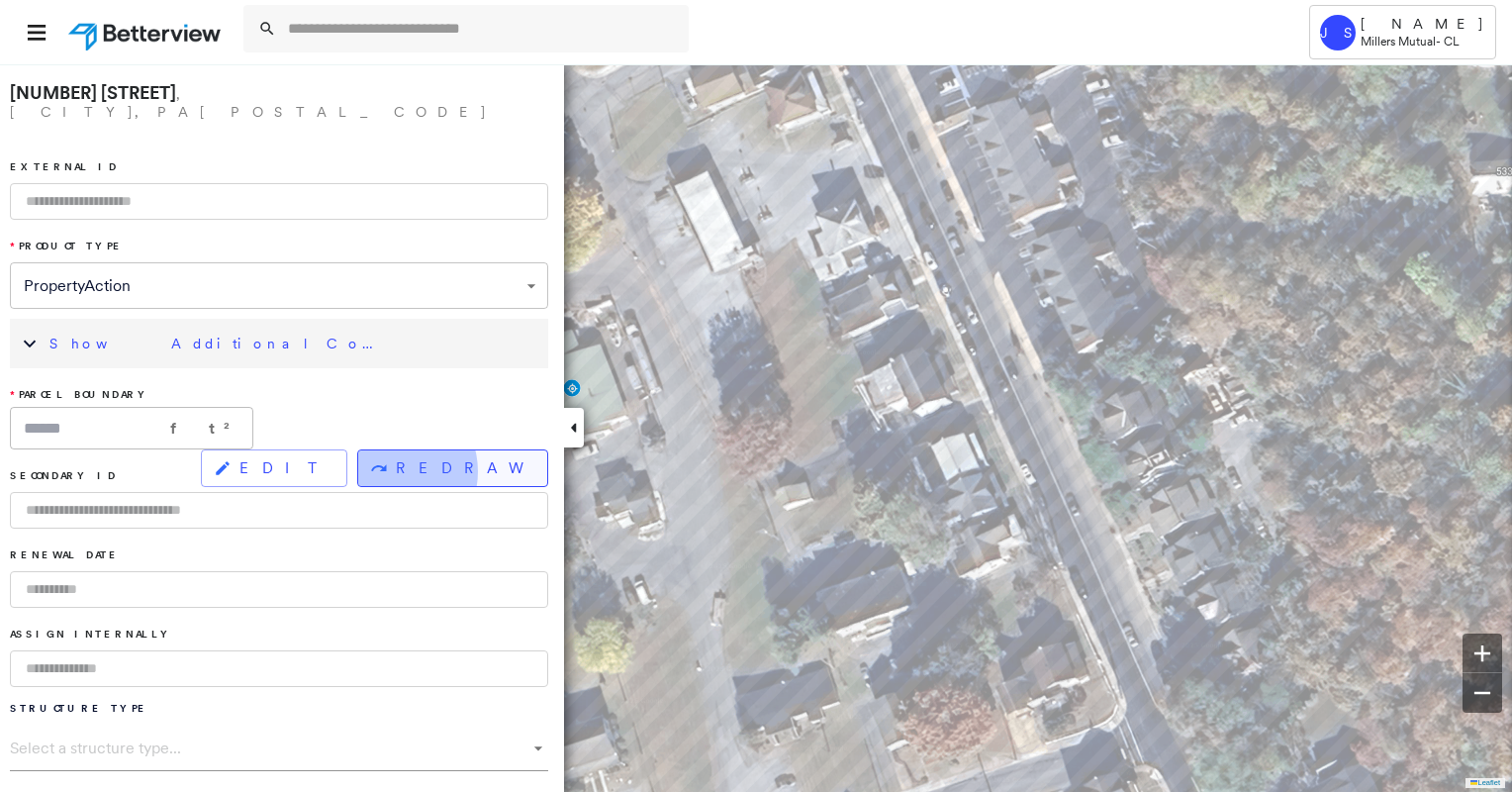 click on "REDRAW" at bounding box center (452, 468) 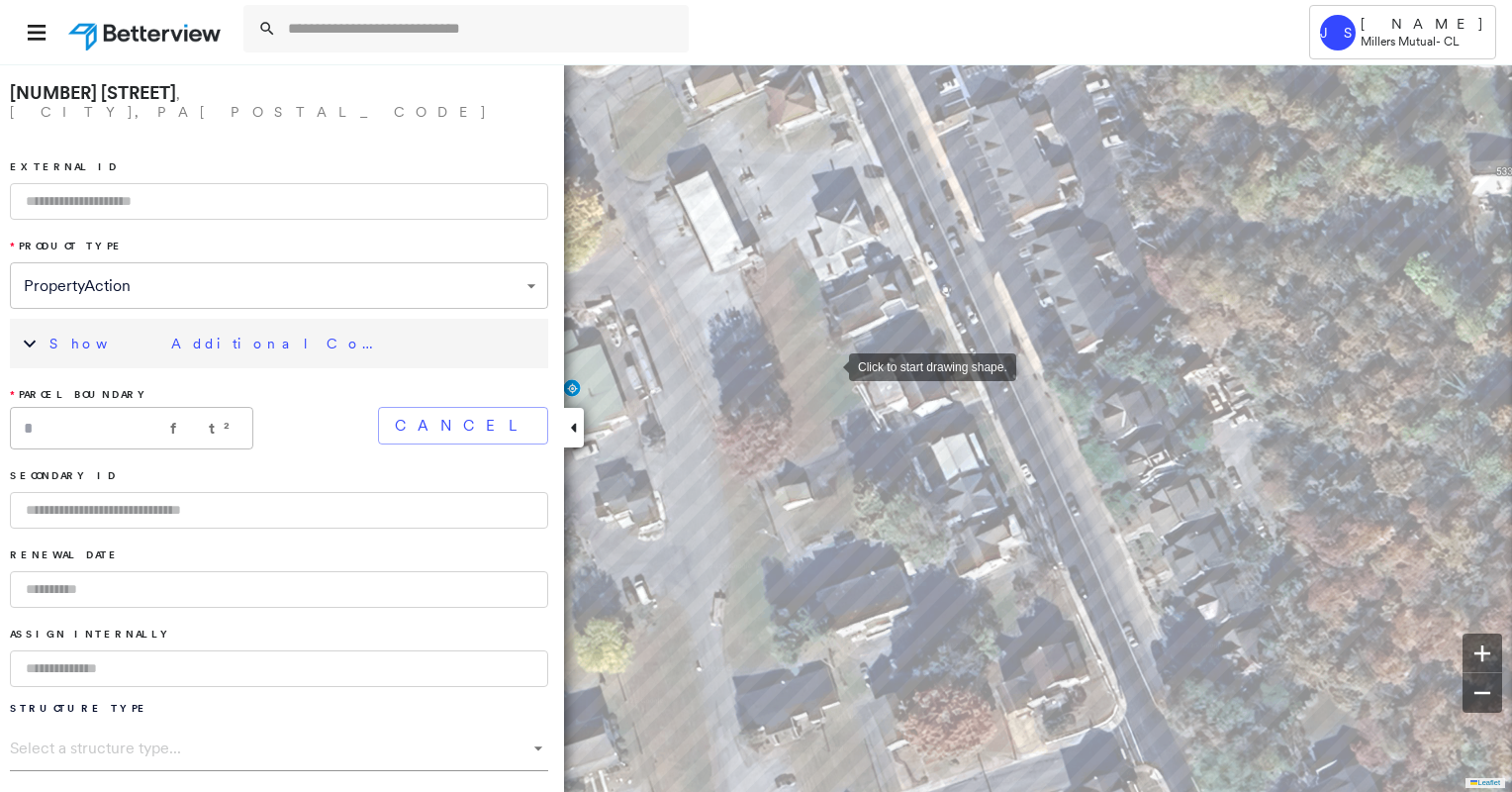 click at bounding box center (829, 365) 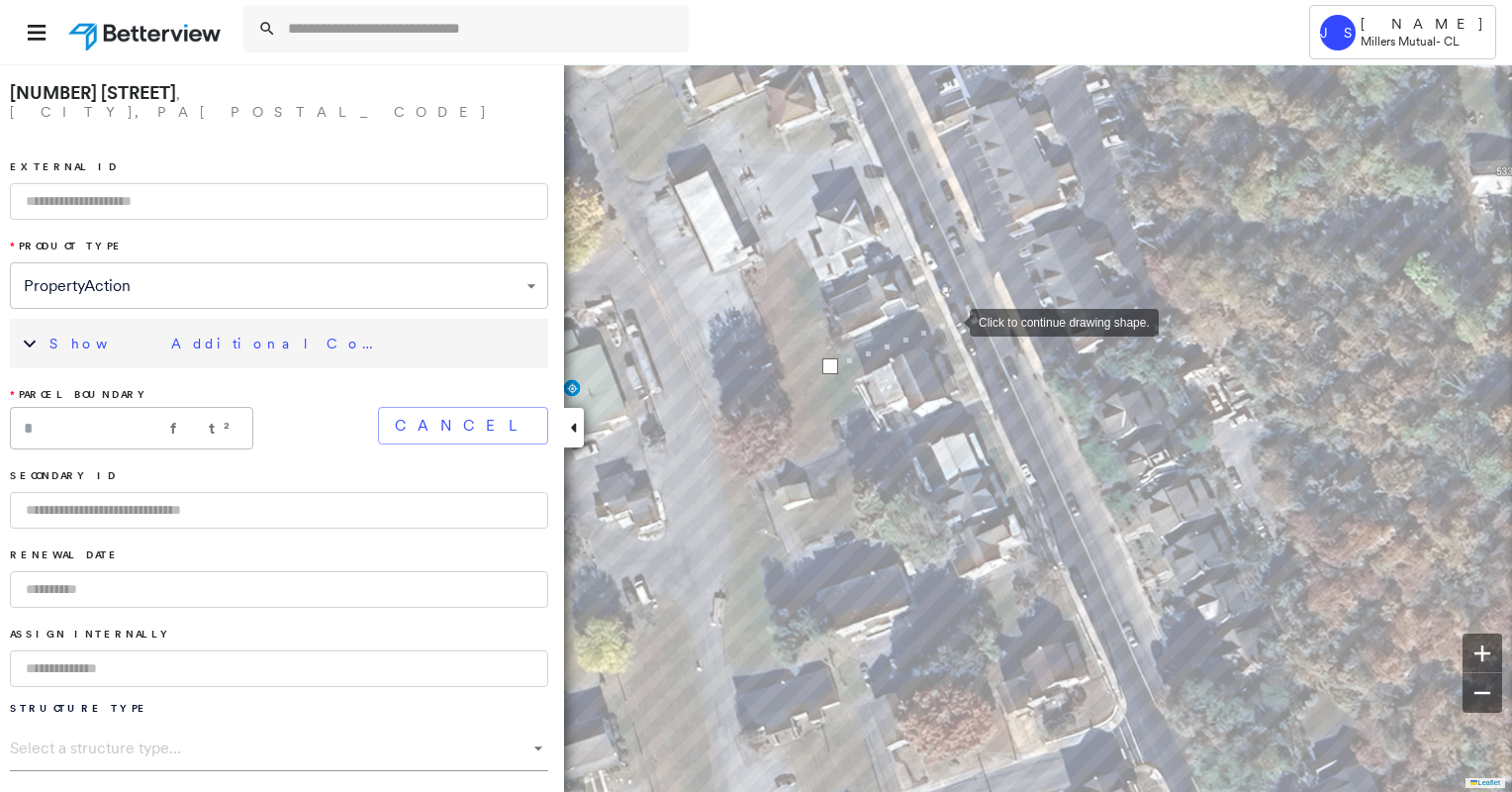 click at bounding box center [950, 321] 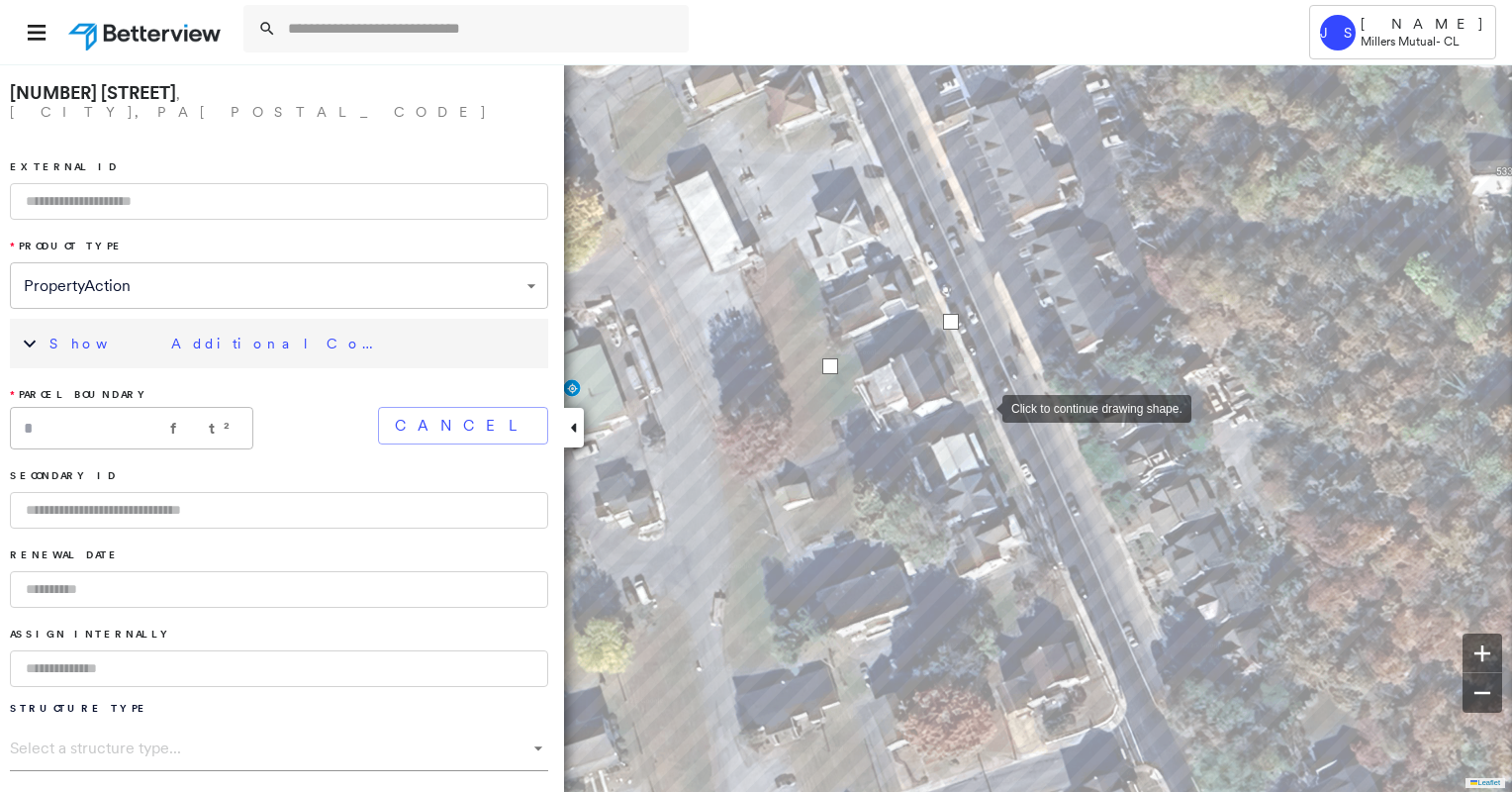 click at bounding box center [983, 407] 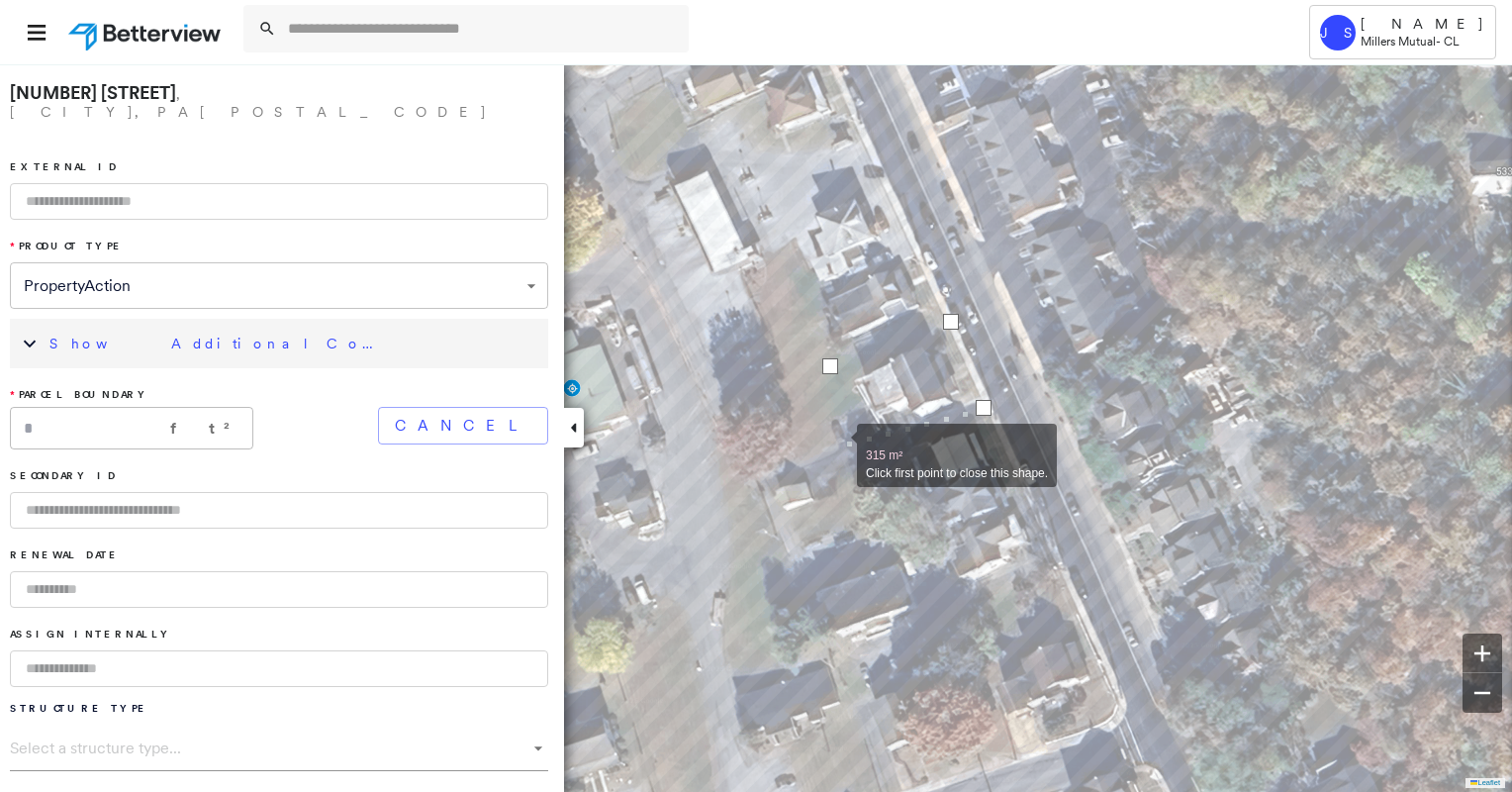 click at bounding box center (837, 445) 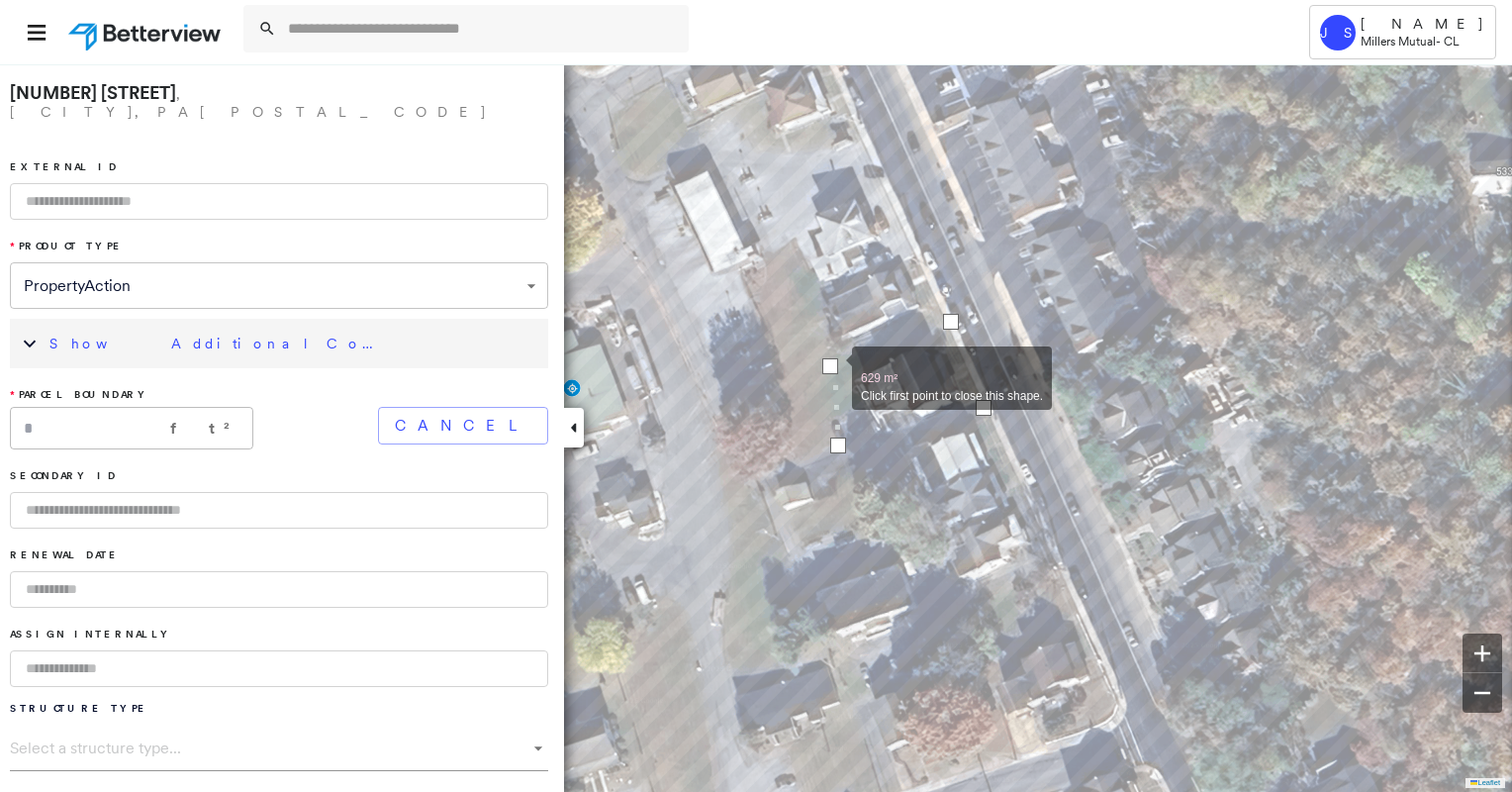 click at bounding box center [830, 366] 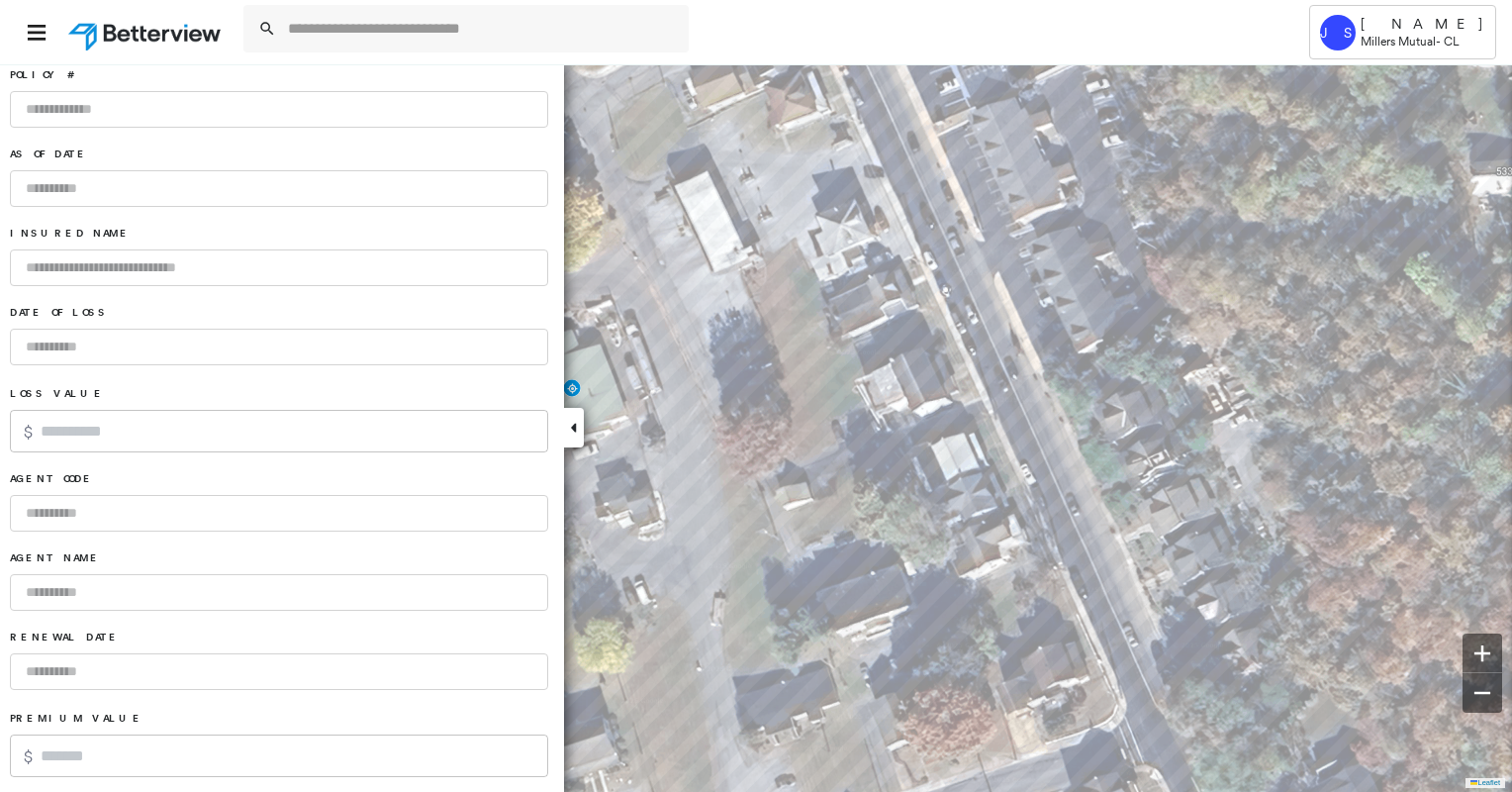 scroll, scrollTop: 1228, scrollLeft: 0, axis: vertical 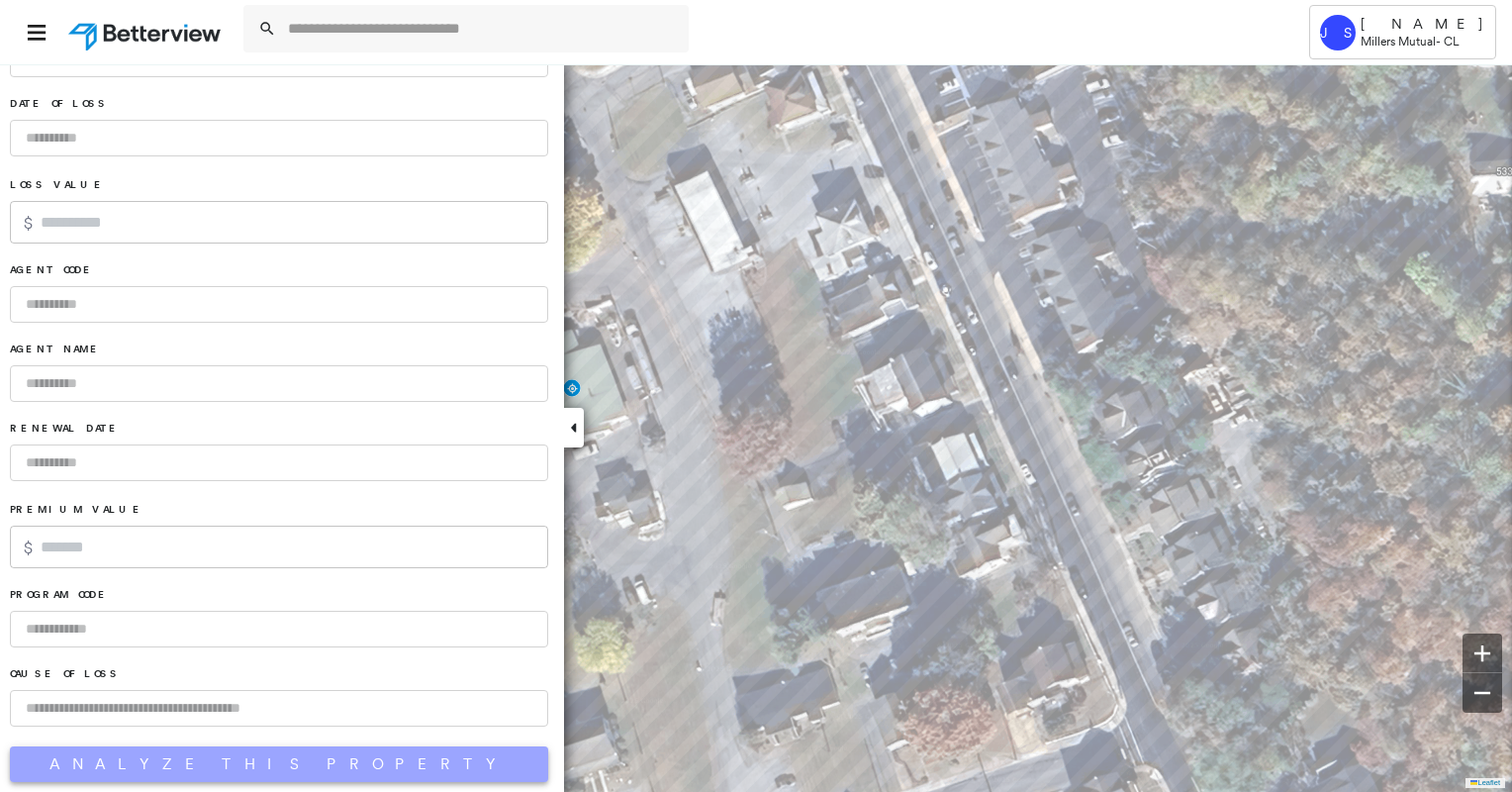 click on "Analyze This Property" at bounding box center [279, 764] 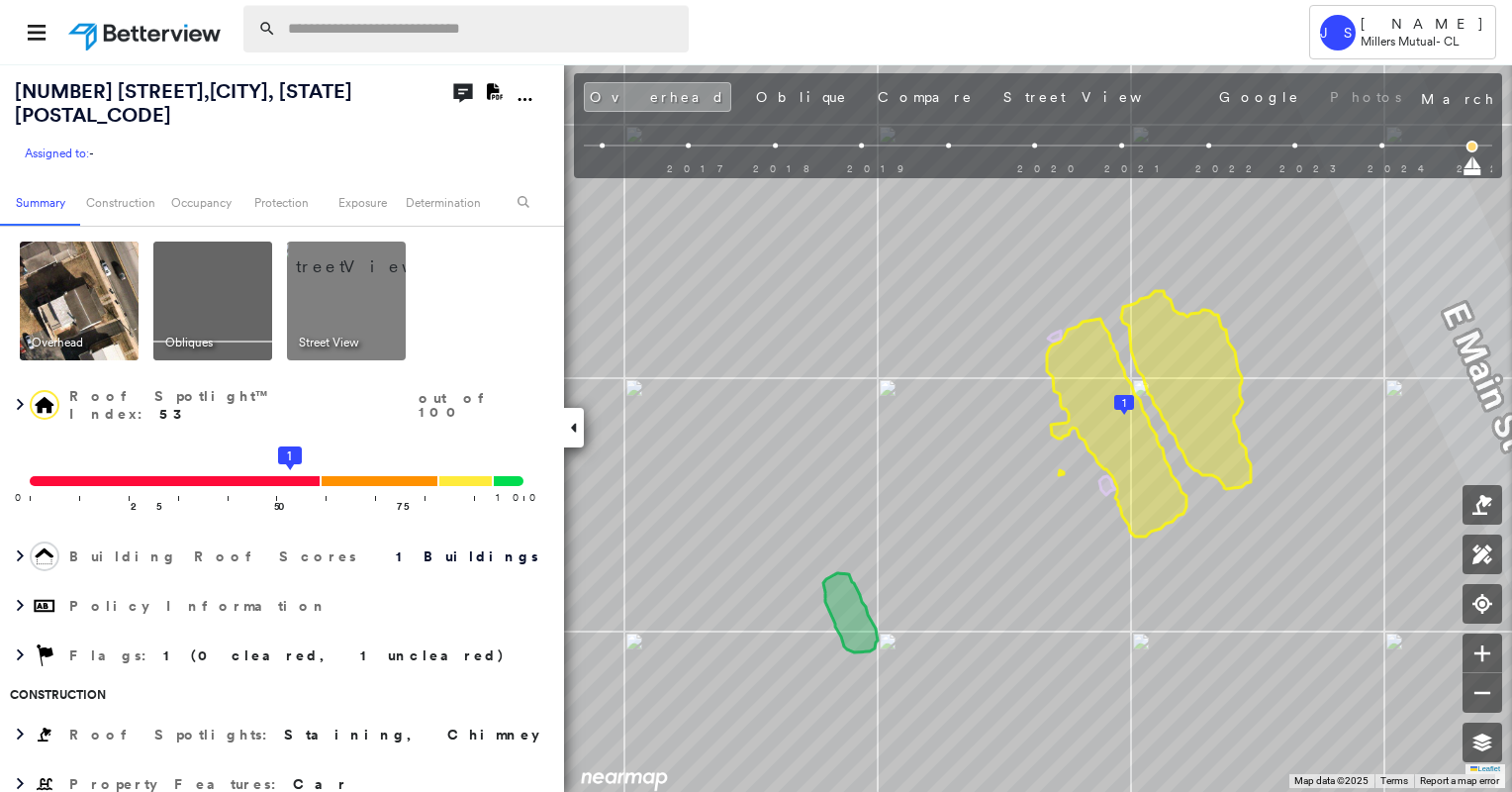click at bounding box center (482, 29) 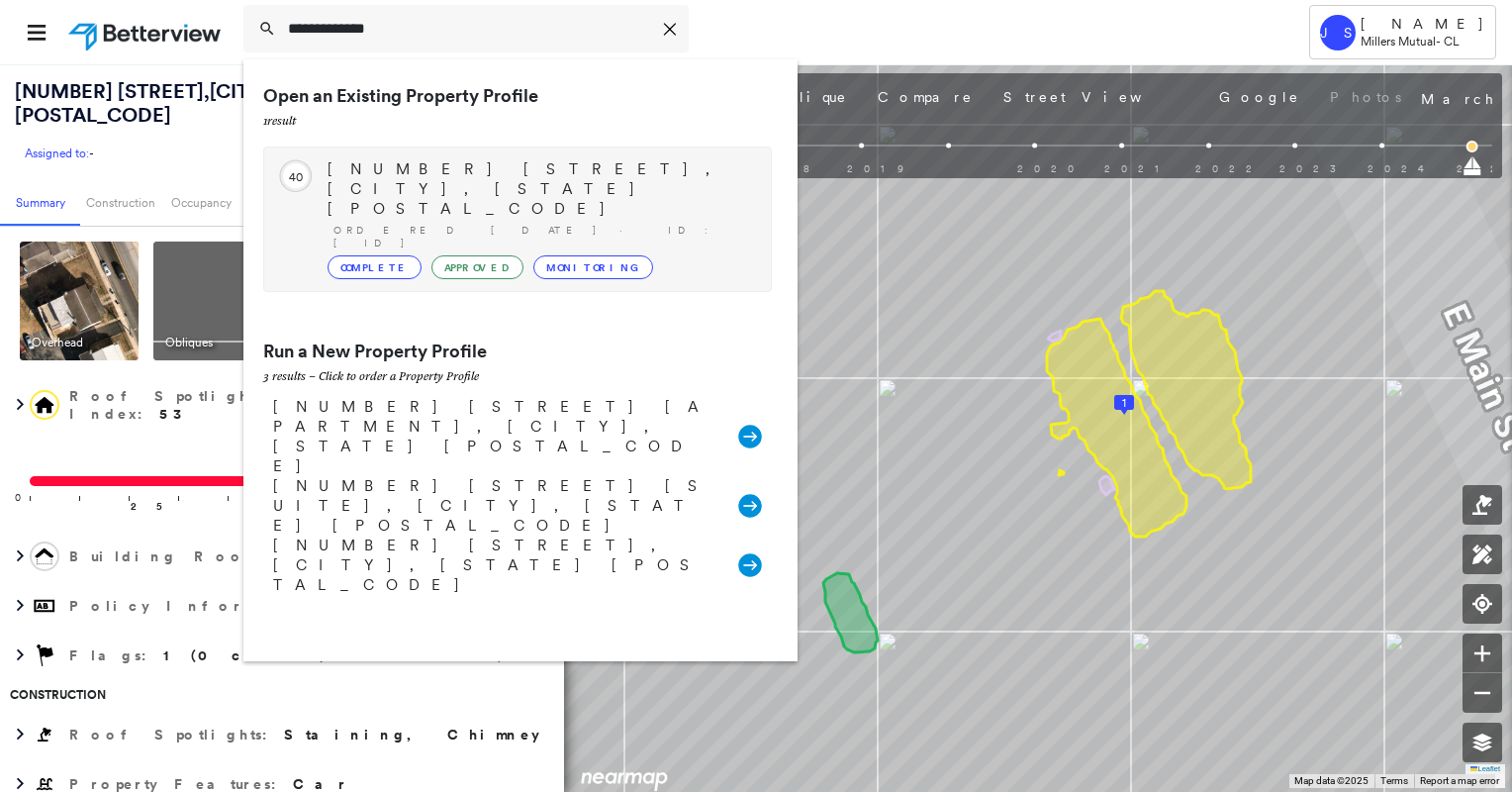 type on "**********" 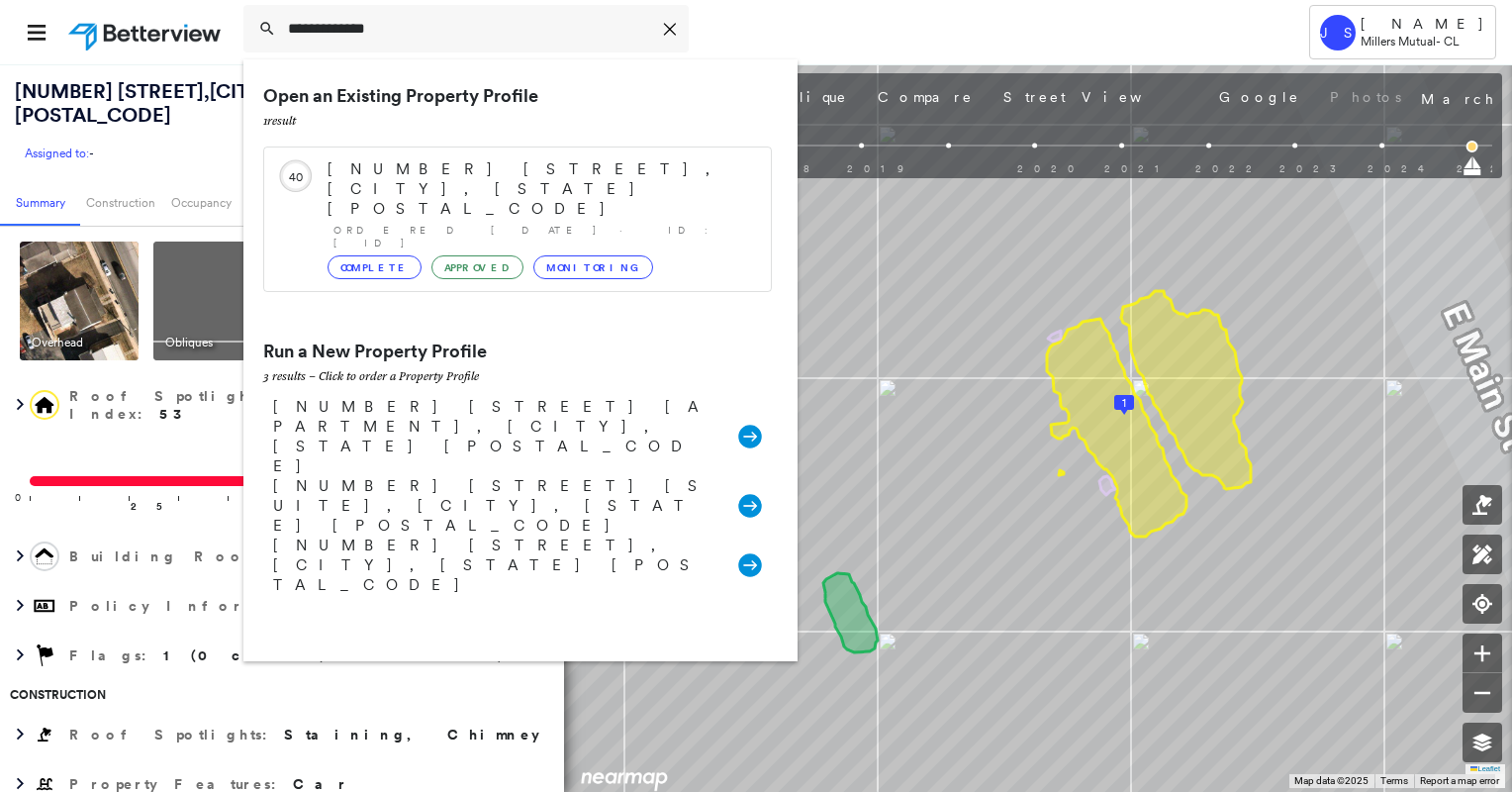 click on "Circled Text Icon [NUMBER] [NUMBER] [STREET], [CITY], [STATE] [POSTAL_CODE] Ordered [DATE] · ID: [NUMBER] Complete Approved Monitoring" at bounding box center [518, 219] 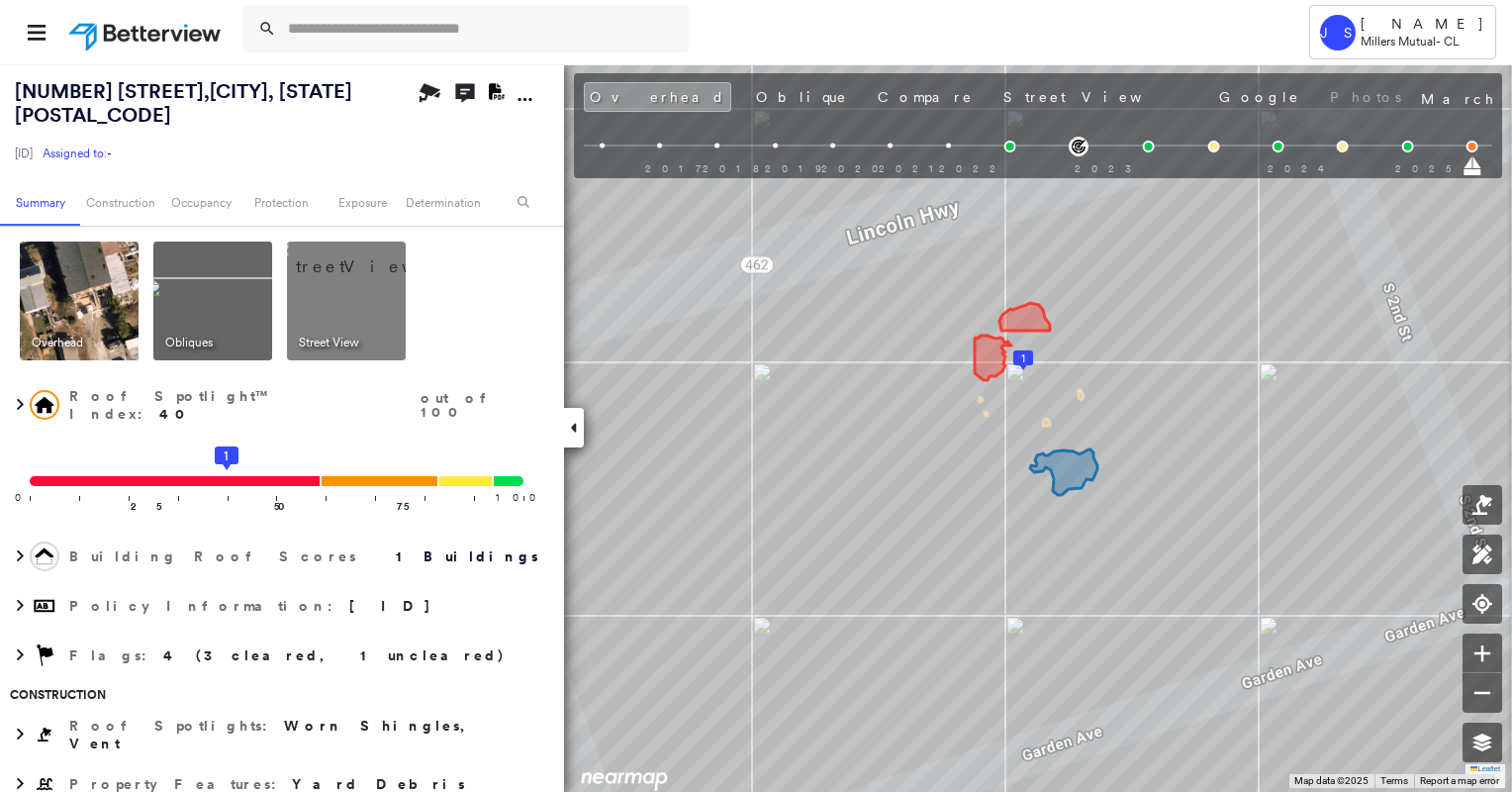 click at bounding box center (370, 256) 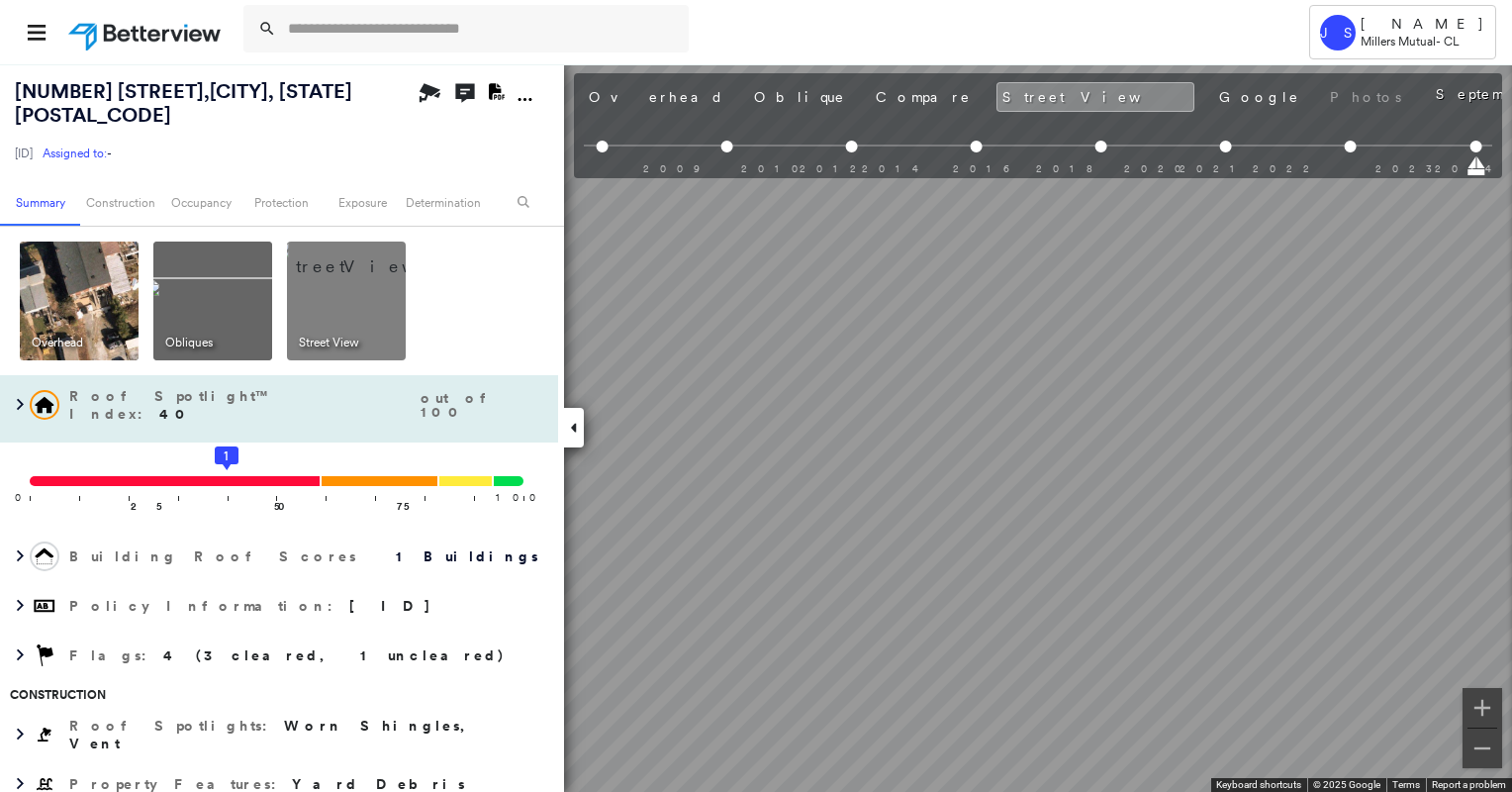 scroll, scrollTop: 0, scrollLeft: 401, axis: horizontal 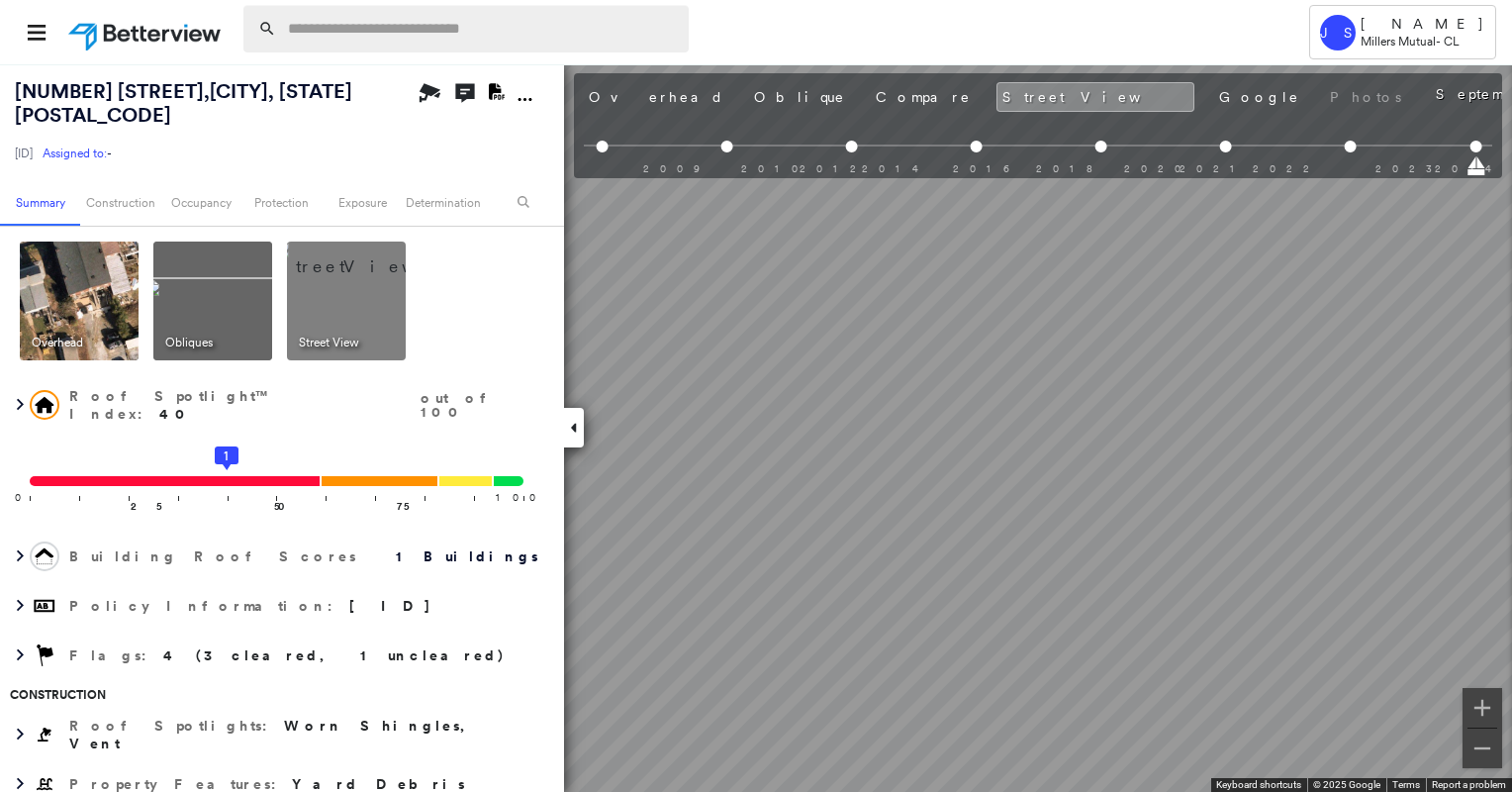 click at bounding box center [482, 29] 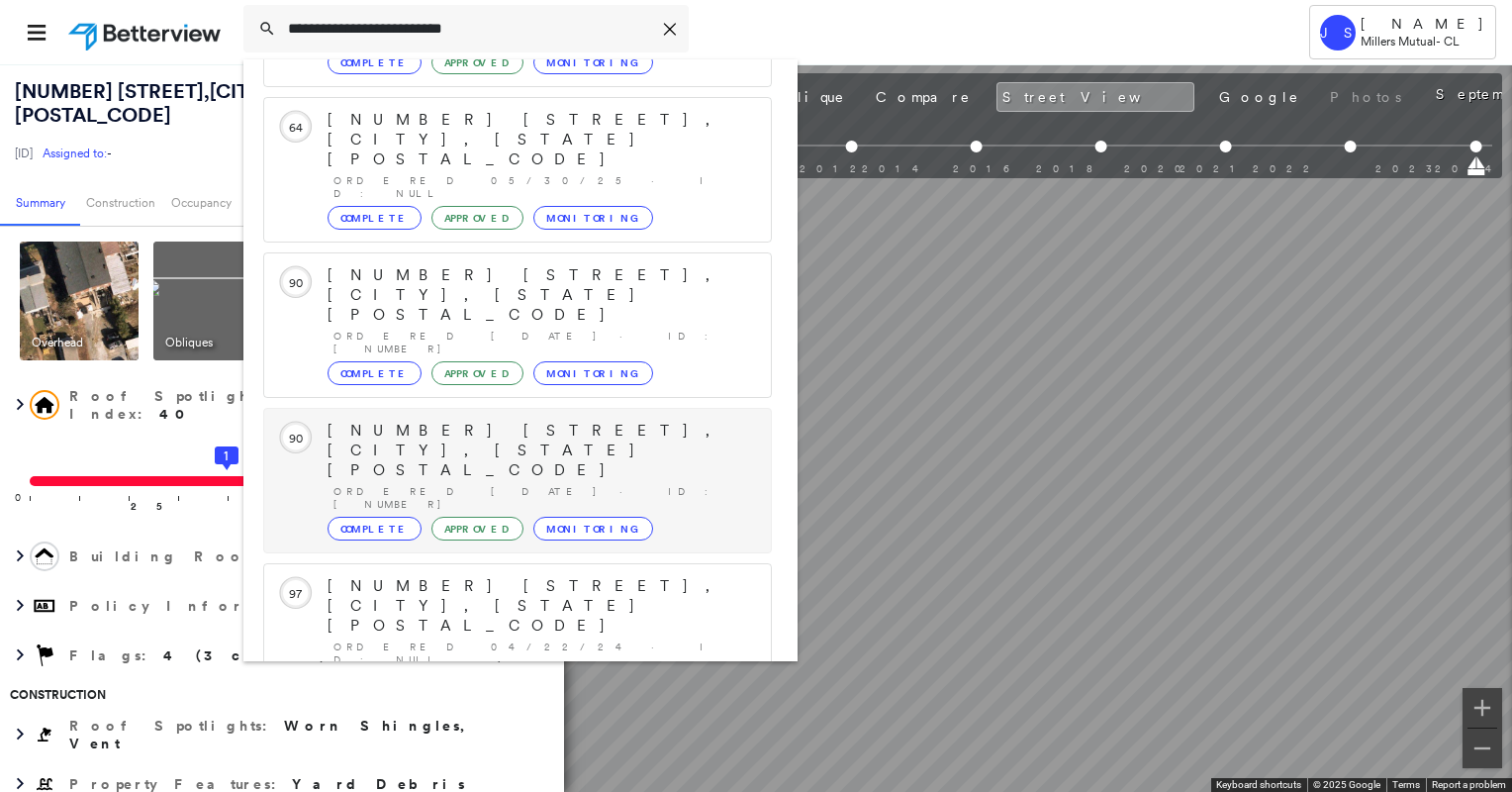 scroll, scrollTop: 206, scrollLeft: 0, axis: vertical 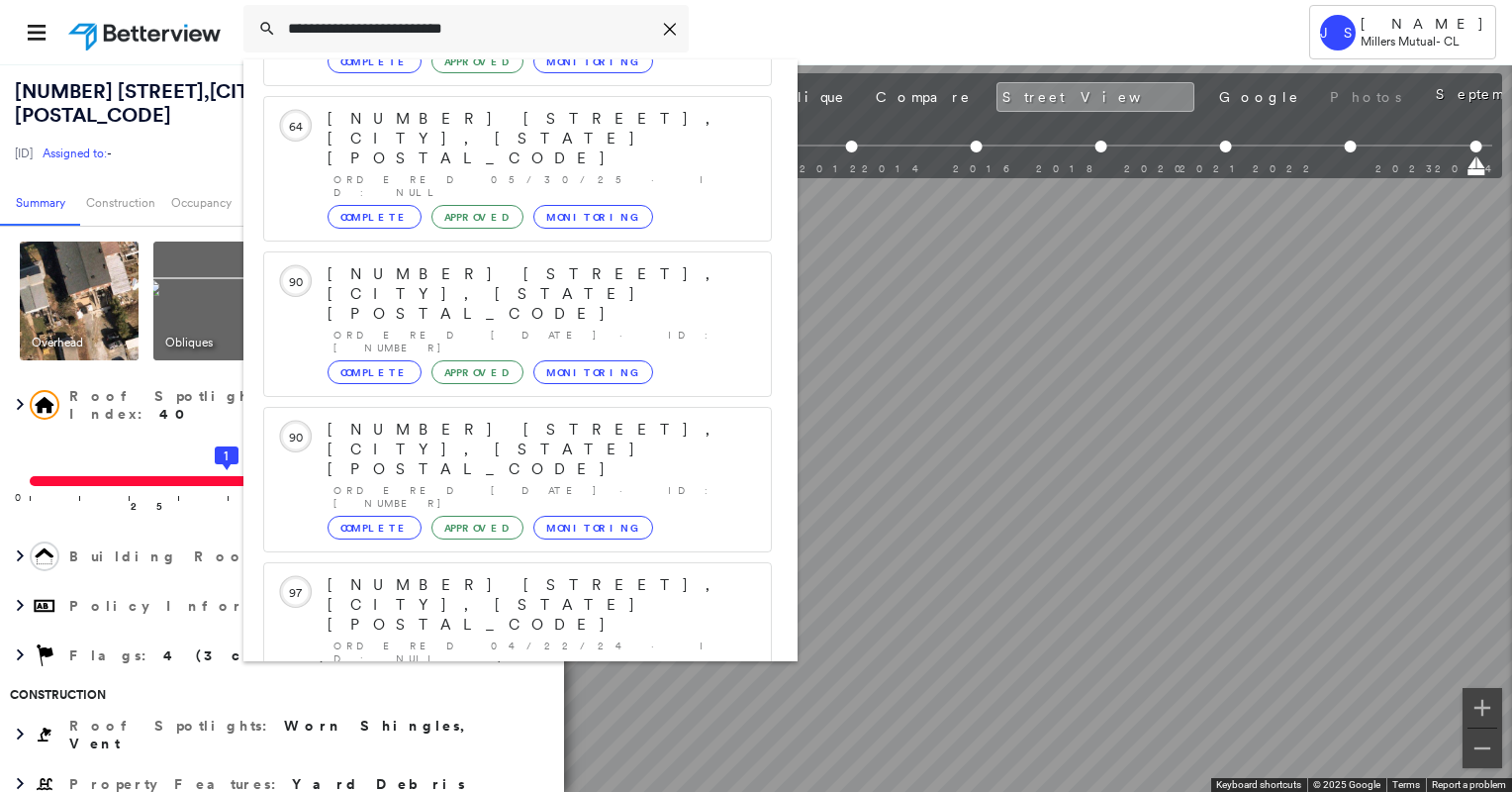 type on "**********" 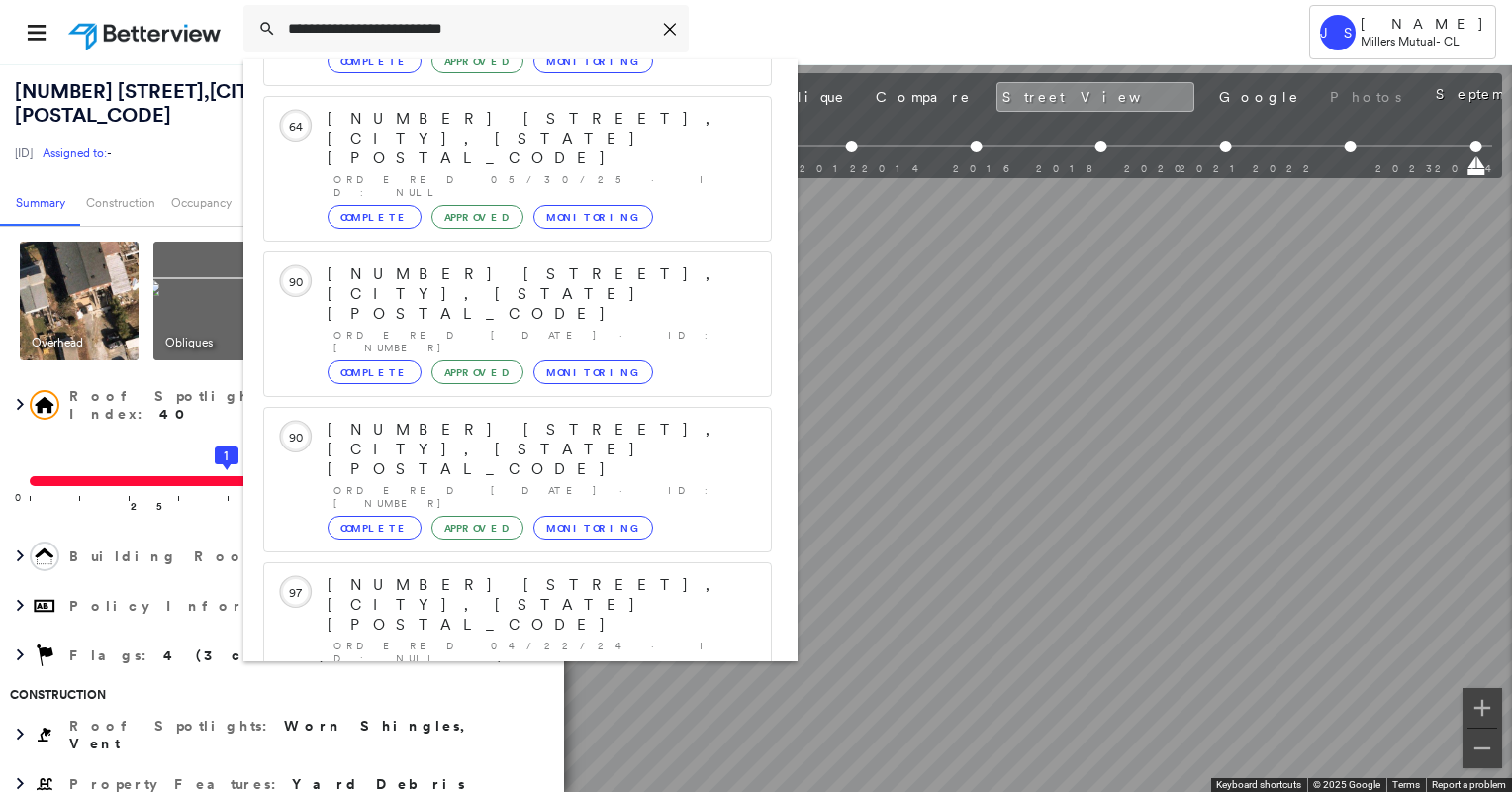 click on "[NUMBER] [STREET], [CITY], [STATE] [POSTAL_CODE]" at bounding box center [496, 894] 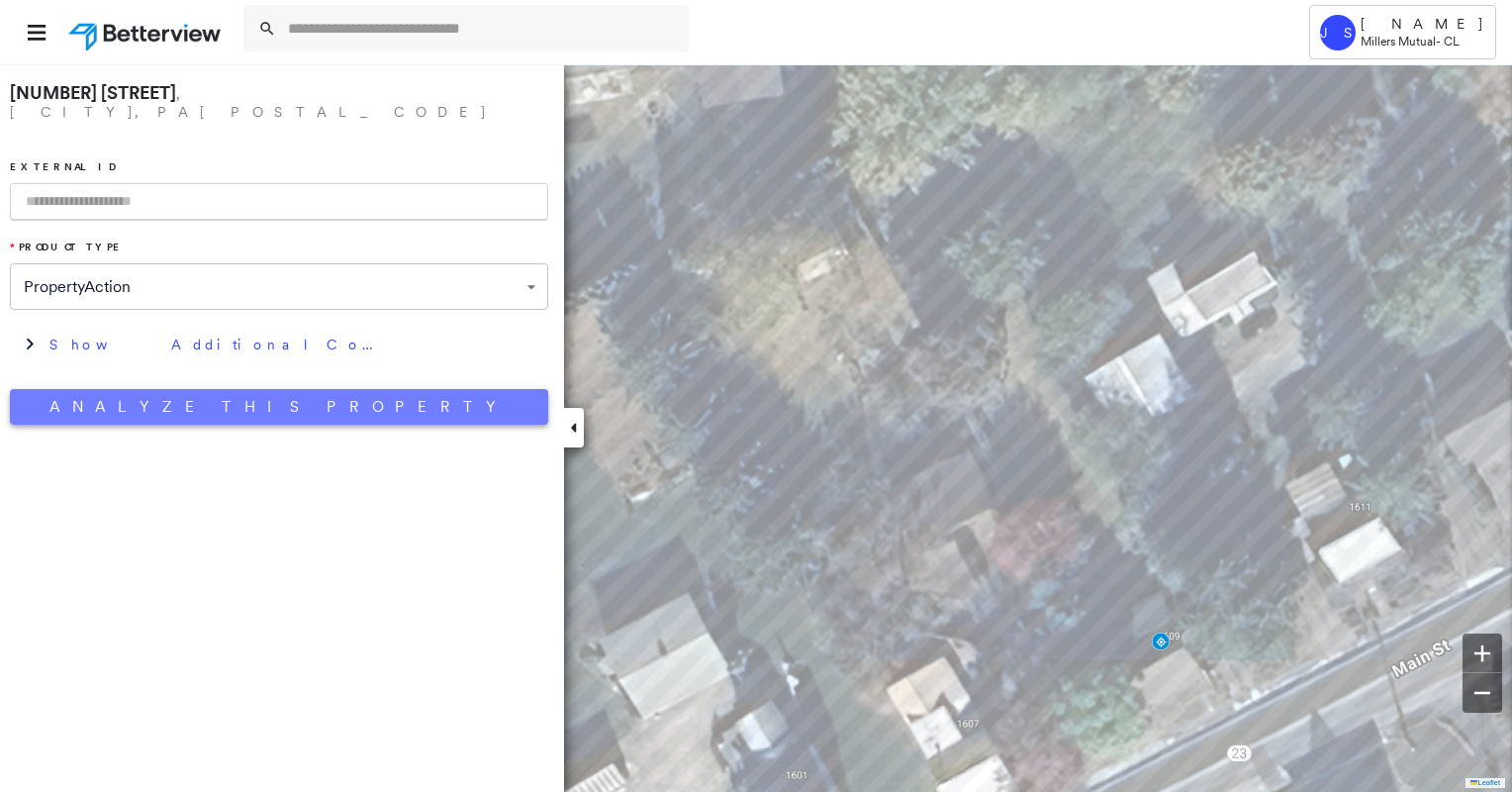 click on "Analyze This Property" at bounding box center (279, 407) 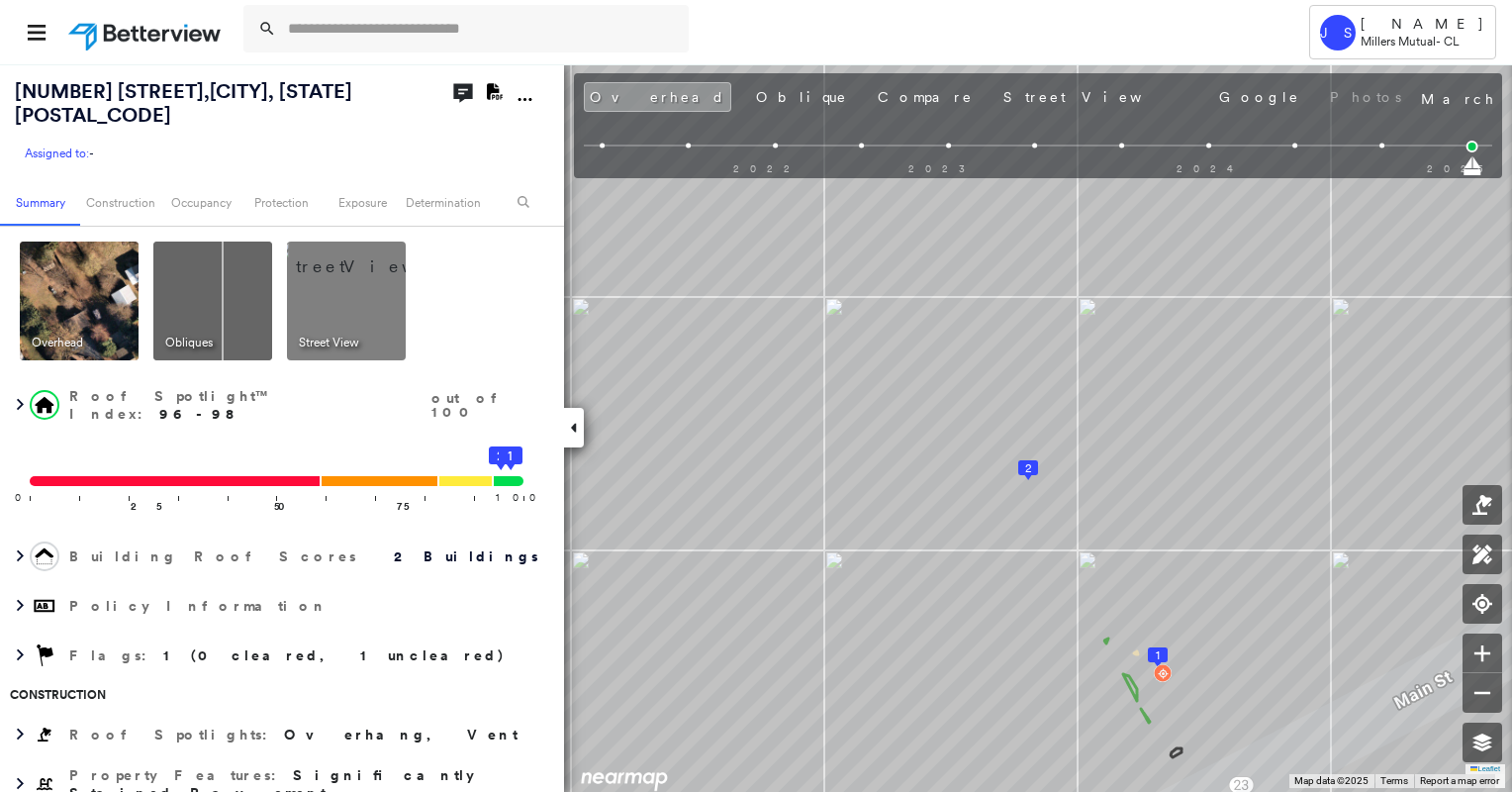 click at bounding box center [370, 256] 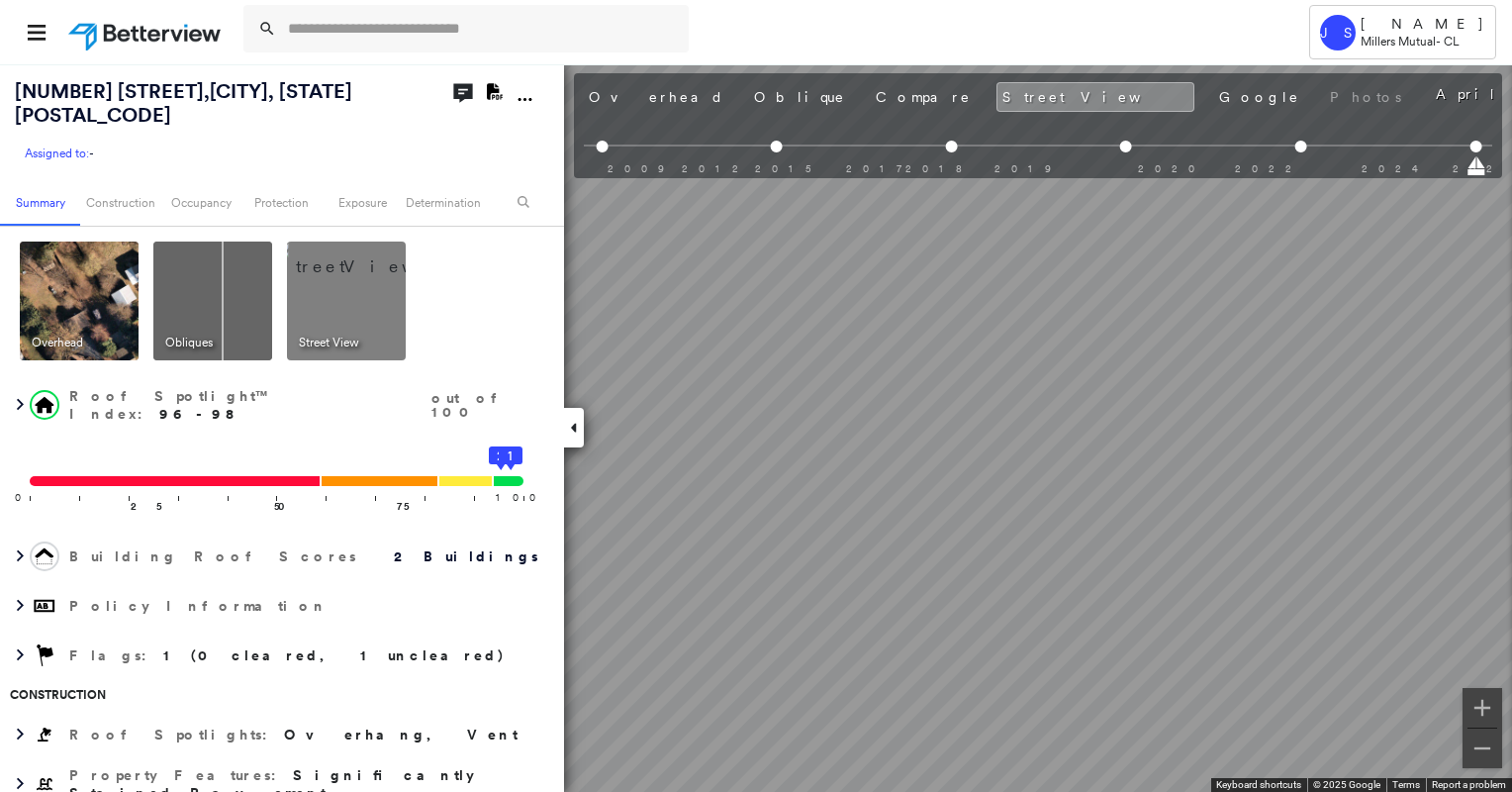 scroll, scrollTop: 0, scrollLeft: 68, axis: horizontal 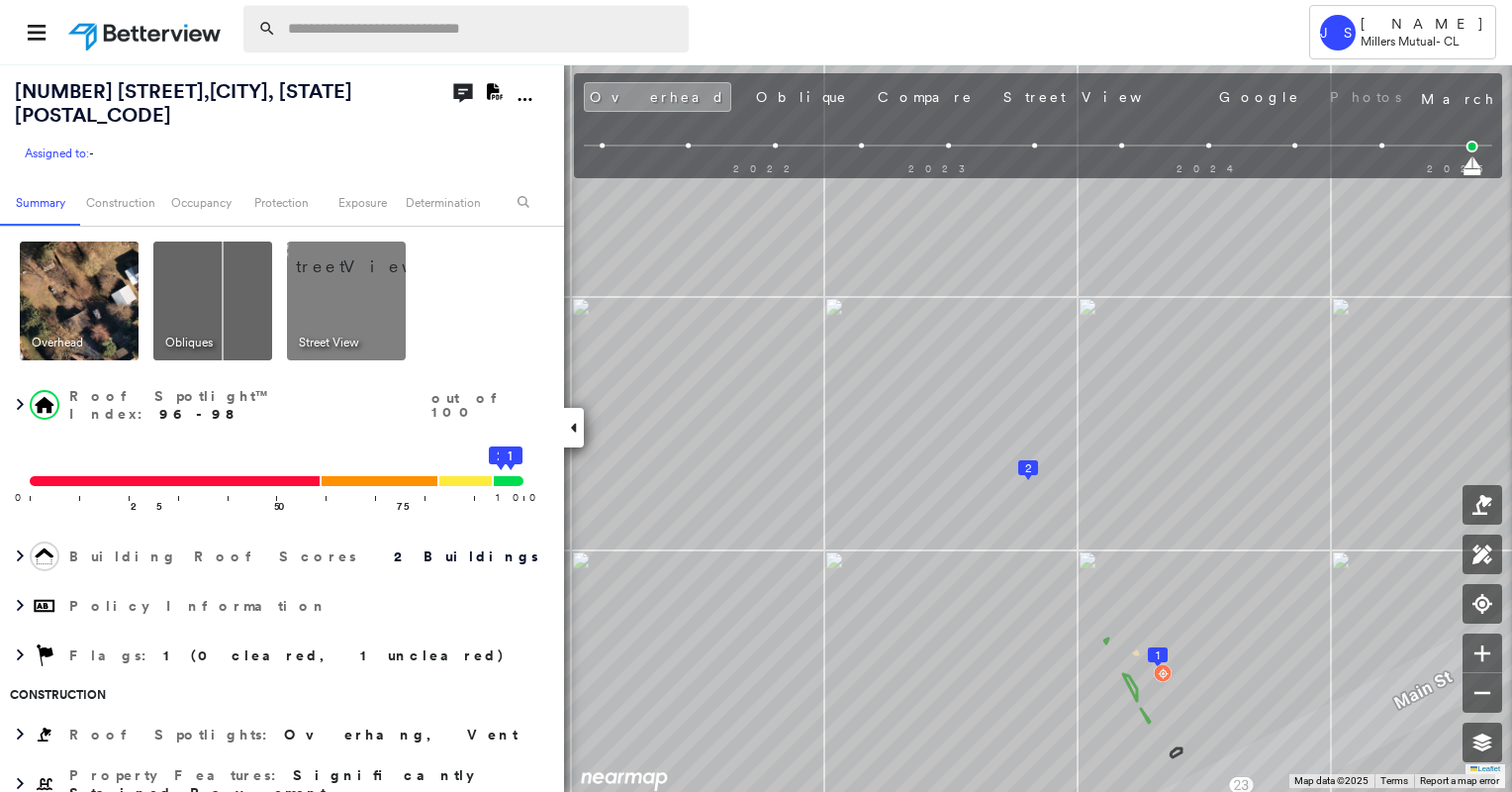 click at bounding box center (482, 29) 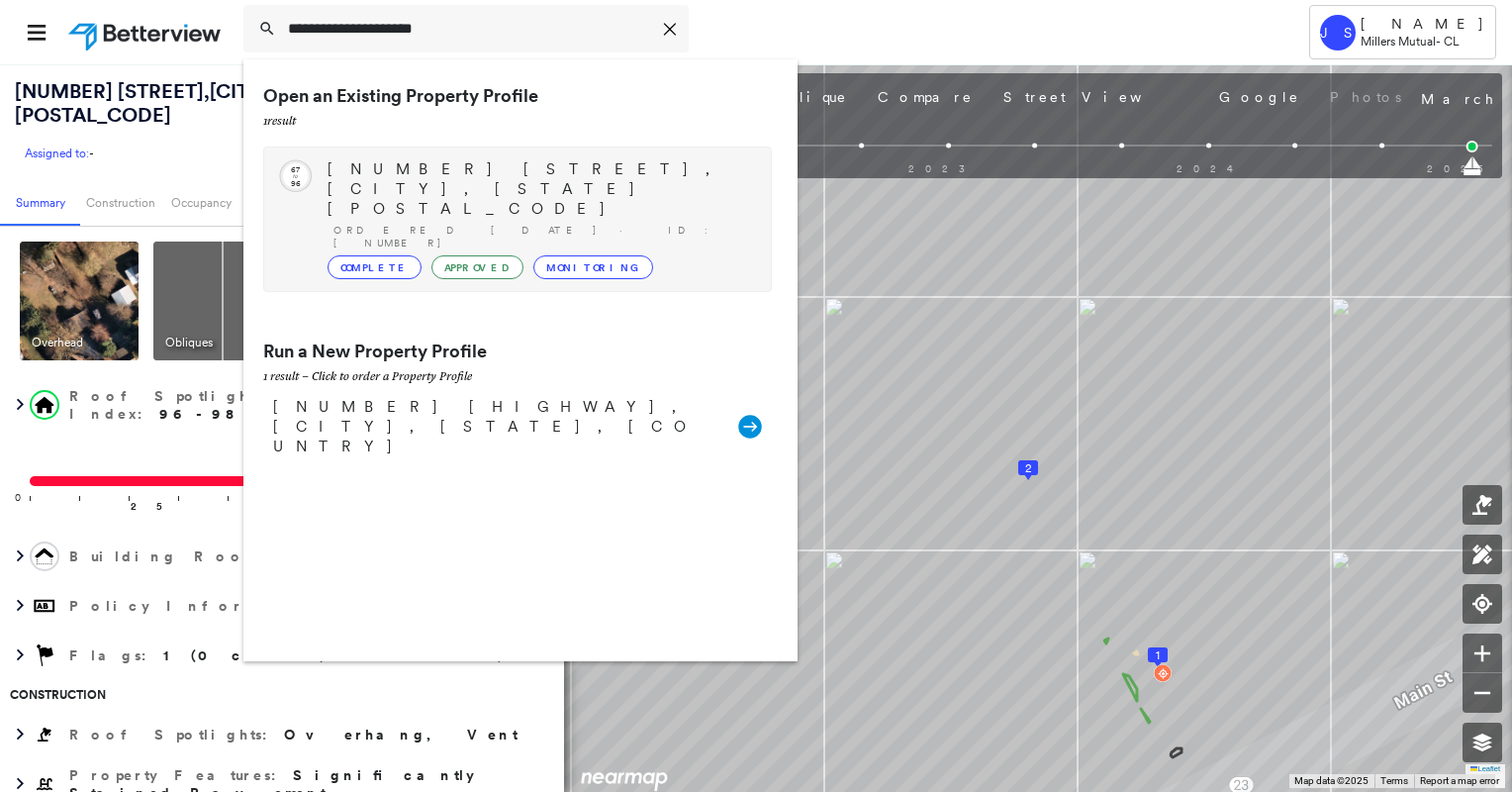 type on "**********" 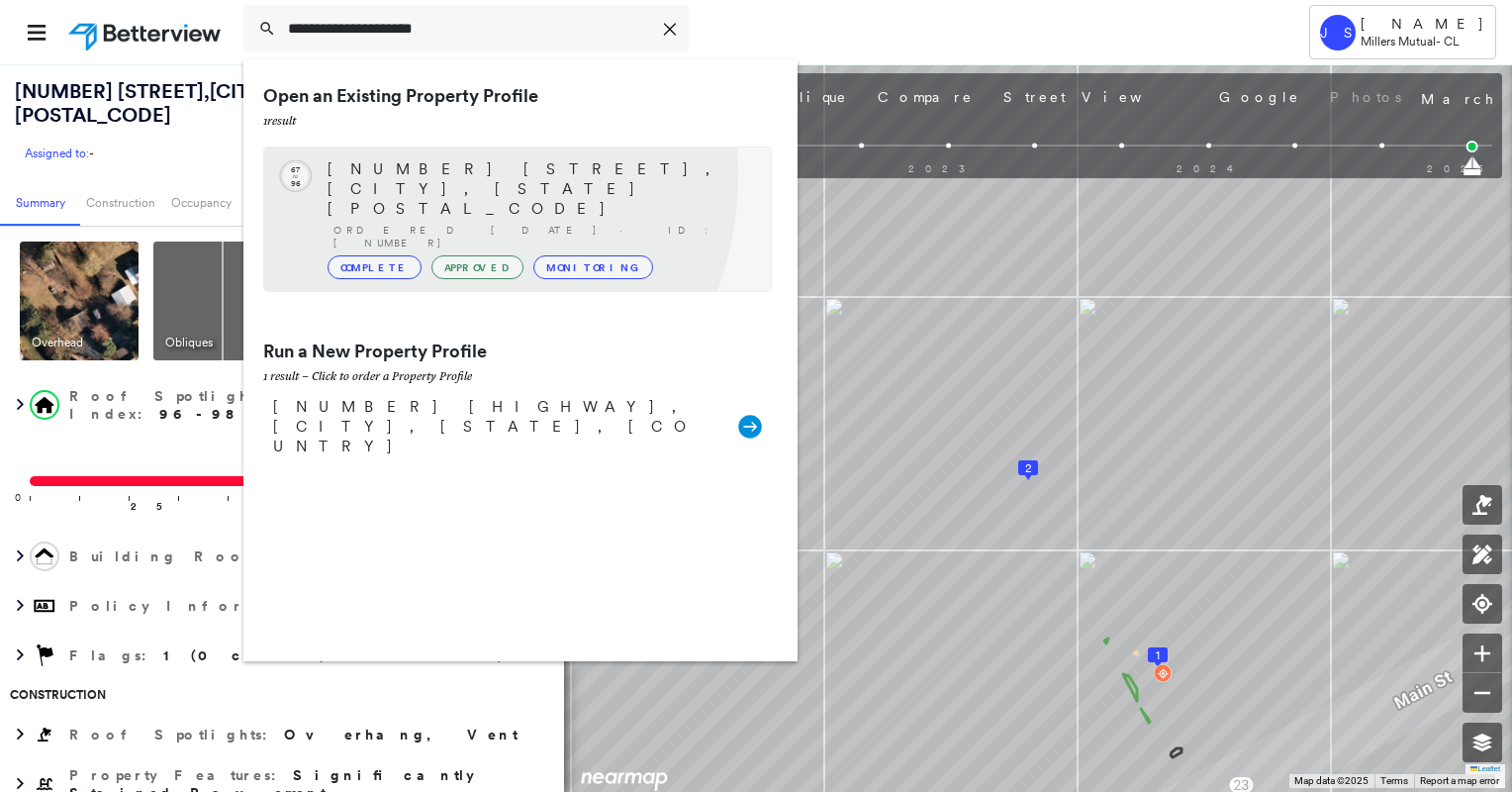 click on "[NUMBER] [STREET], [CITY], [STATE] [POSTAL_CODE]" at bounding box center [539, 189] 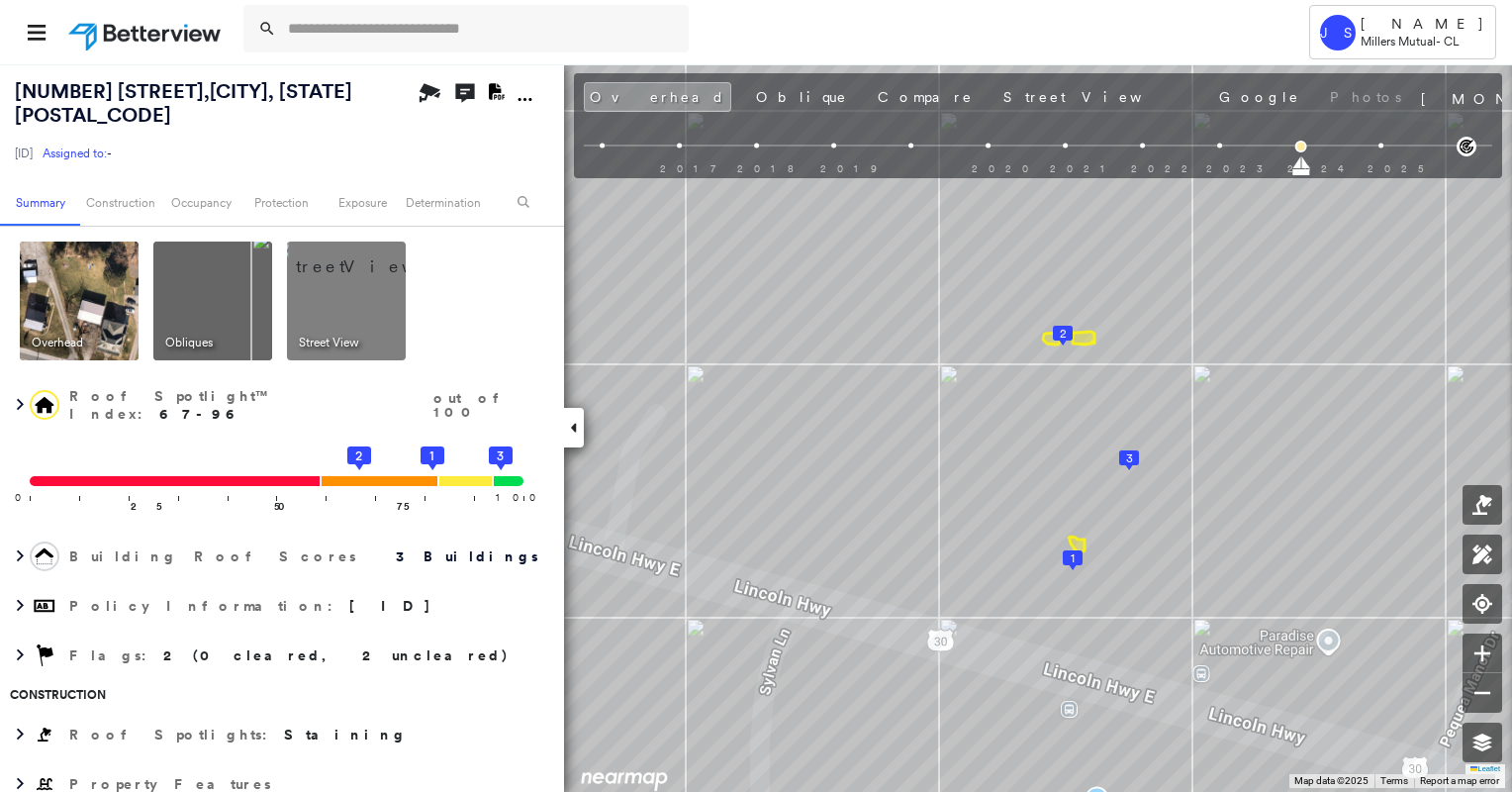 click at bounding box center (370, 256) 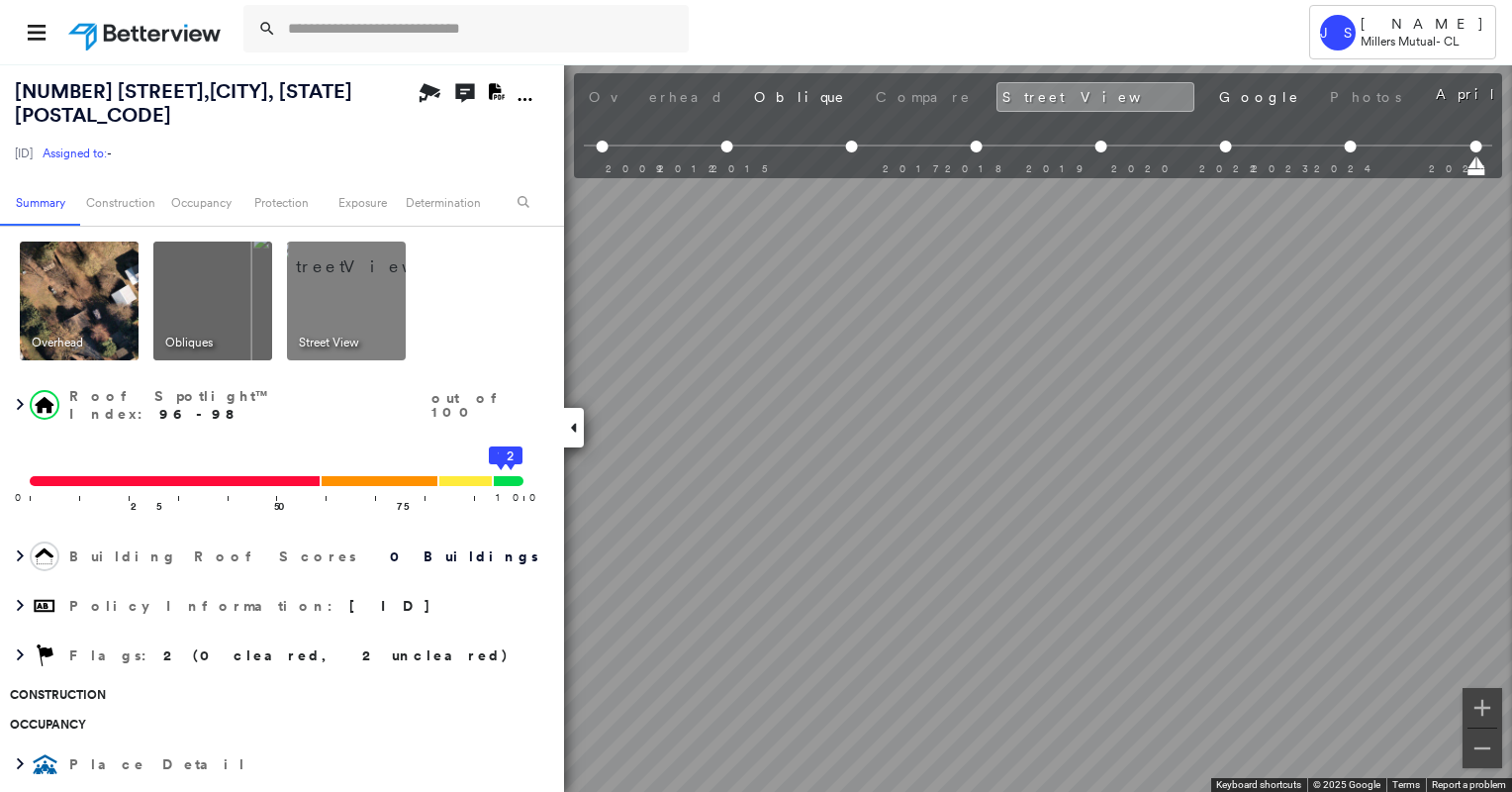 scroll, scrollTop: 0, scrollLeft: 401, axis: horizontal 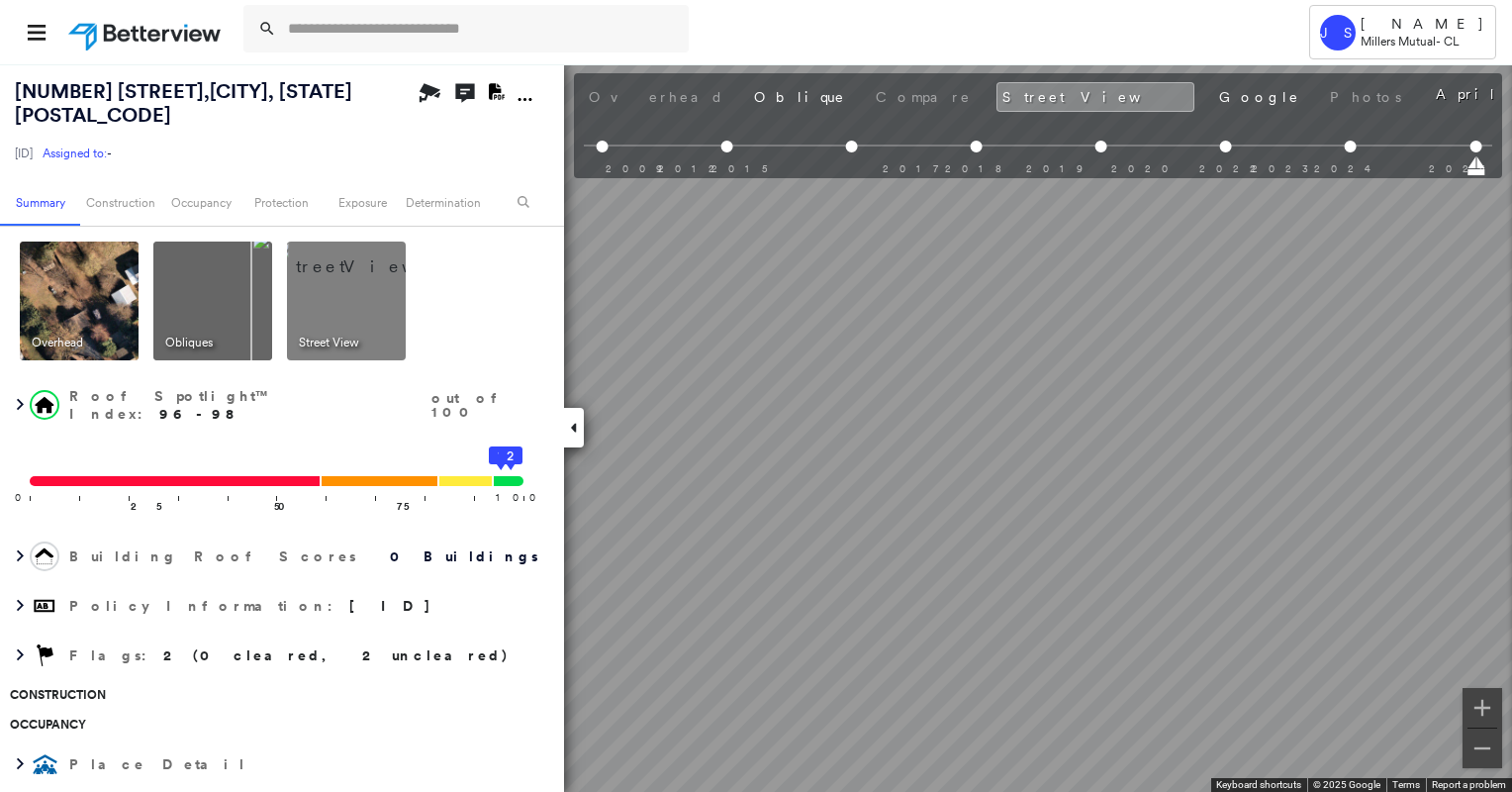 click on "Tower JS [NAME] Millers Mutual - CL [NUMBER] [STREET] , [CITY], [STATE] [POSTAL_CODE] [NUMBER] Assigned to: - Assigned to: - [NUMBER] Assigned to: - Open Comments Download PDF Report Summary Construction Occupancy Protection Exposure Determination Overhead Obliques Street View Roof Spotlight™ Index : [NUMBER]-[NUMBER] out of [NUMBER] [NUMBER] [NUMBER] [NUMBER] [NUMBER] [NUMBER] Building Roof Scores [NUMBER] Buildings Policy Information : [NUMBER] Flags : [NUMBER] ([NUMBER] cleared, [NUMBER] uncleared) Construction Occupancy Place Detail Protection Exposure FEMA Risk Index Additional Perils Determination Flags : [NUMBER] ([NUMBER] cleared, [NUMBER] uncleared) Uncleared Flags ([NUMBER]) Cleared Flags ([NUMBER]) MED Medium Flagged [DATE] Clear LOW Low Priority Flagged [DATE] Clear Action Taken New Entry History Quote/New Business Terms & Conditions Added ACV Endorsement Added Cosmetic Endorsement Inspection/Loss Control Report Information Added to Inspection Survey Onsite Inspection Ordered Determined No Inspection Needed General Used Report to Further Agent/Insured Discussion Save Renewal General" at bounding box center (756, 396) 